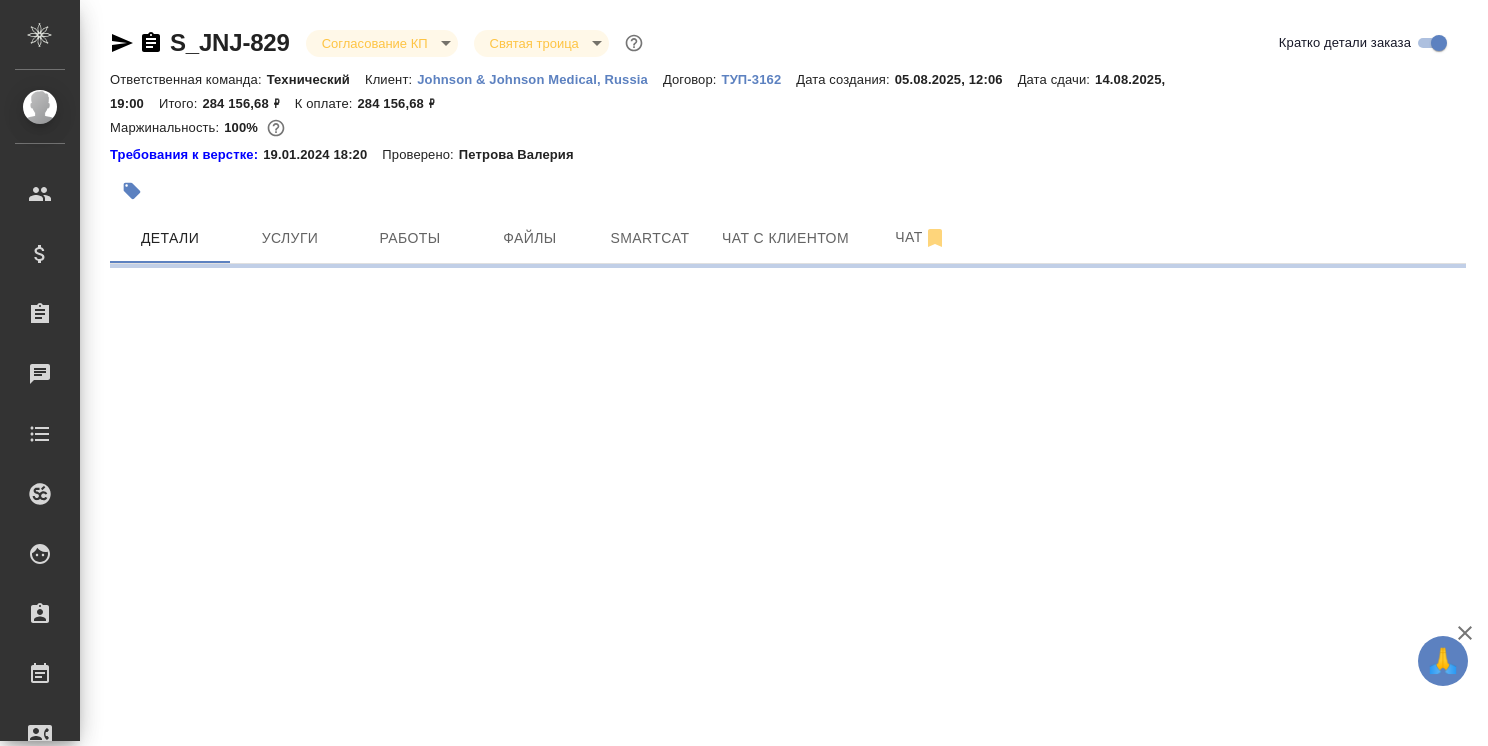 select on "RU" 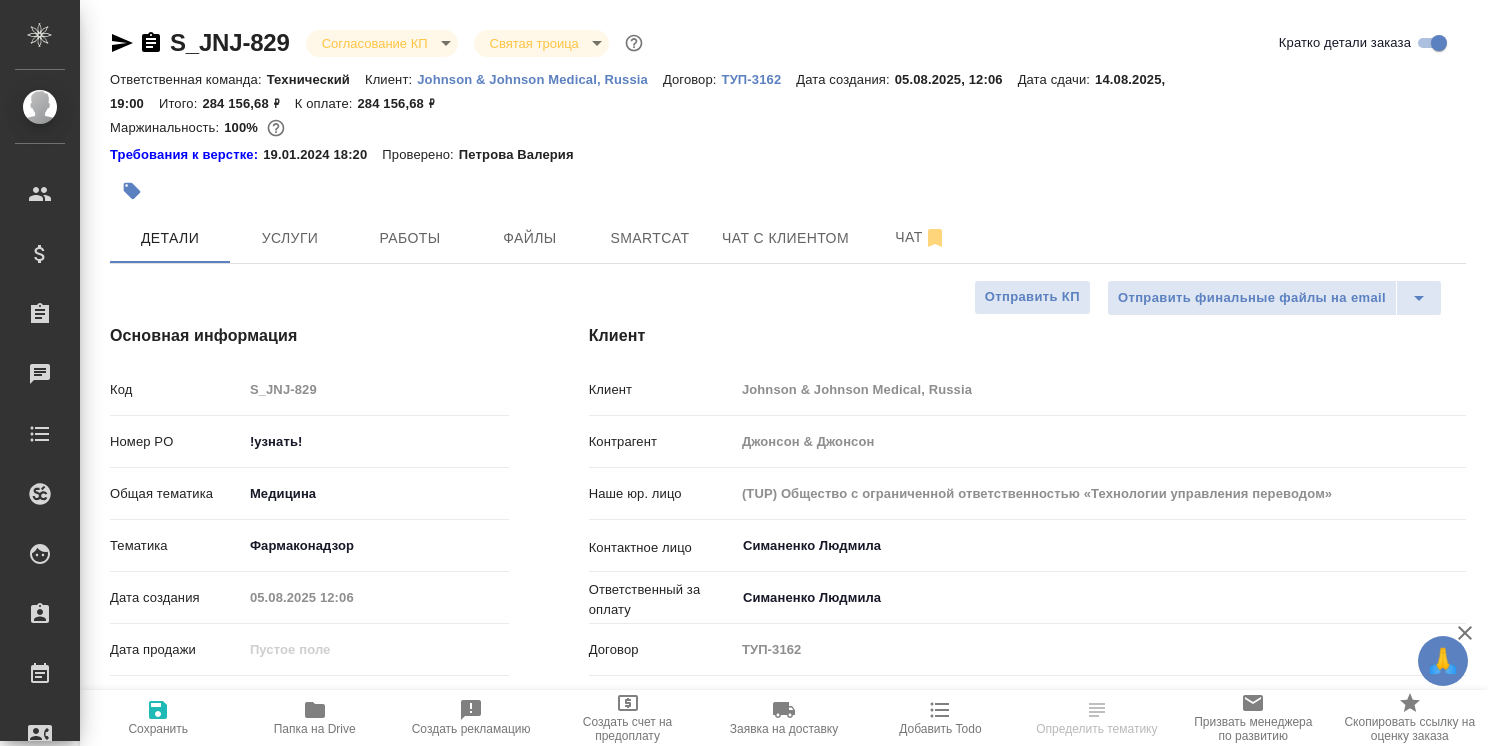 type on "x" 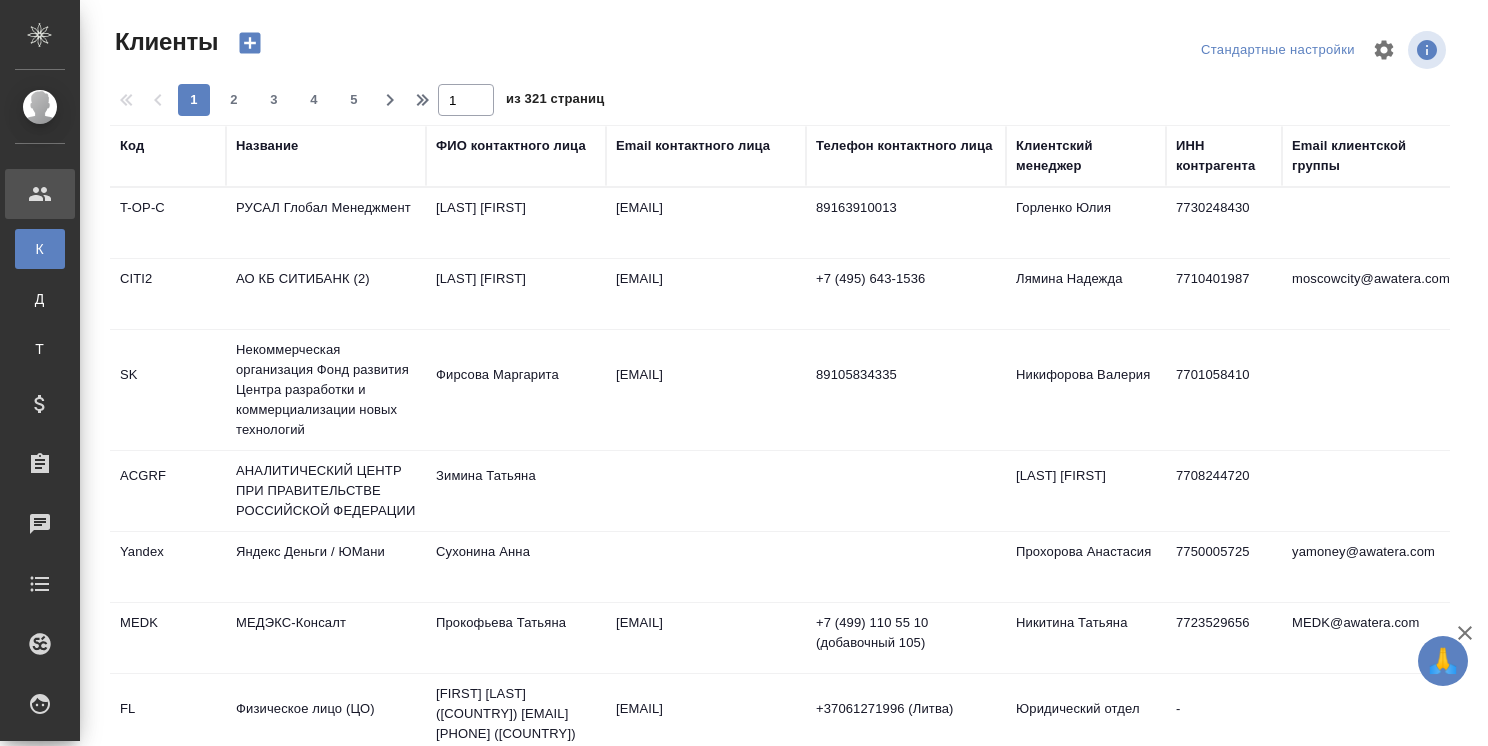 select on "RU" 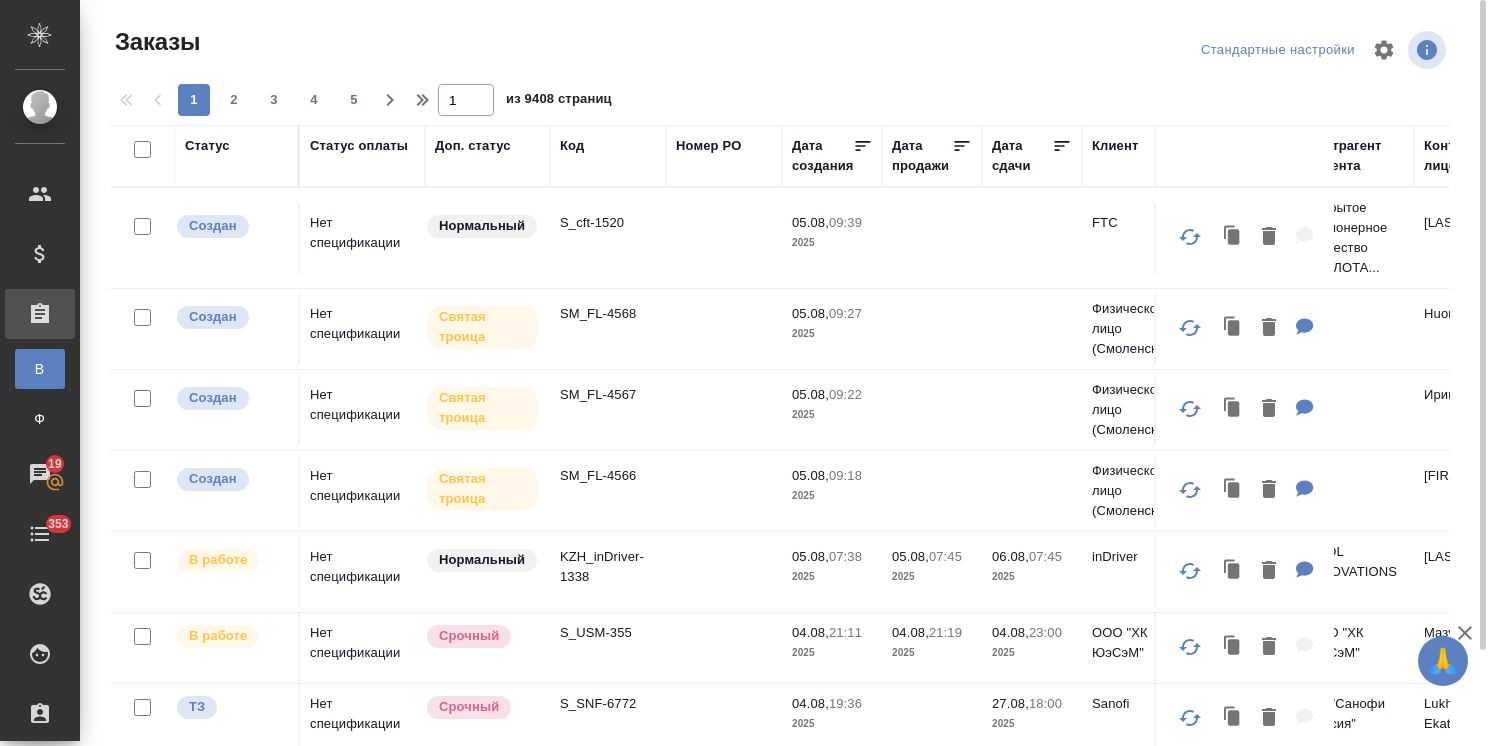 scroll, scrollTop: 0, scrollLeft: 0, axis: both 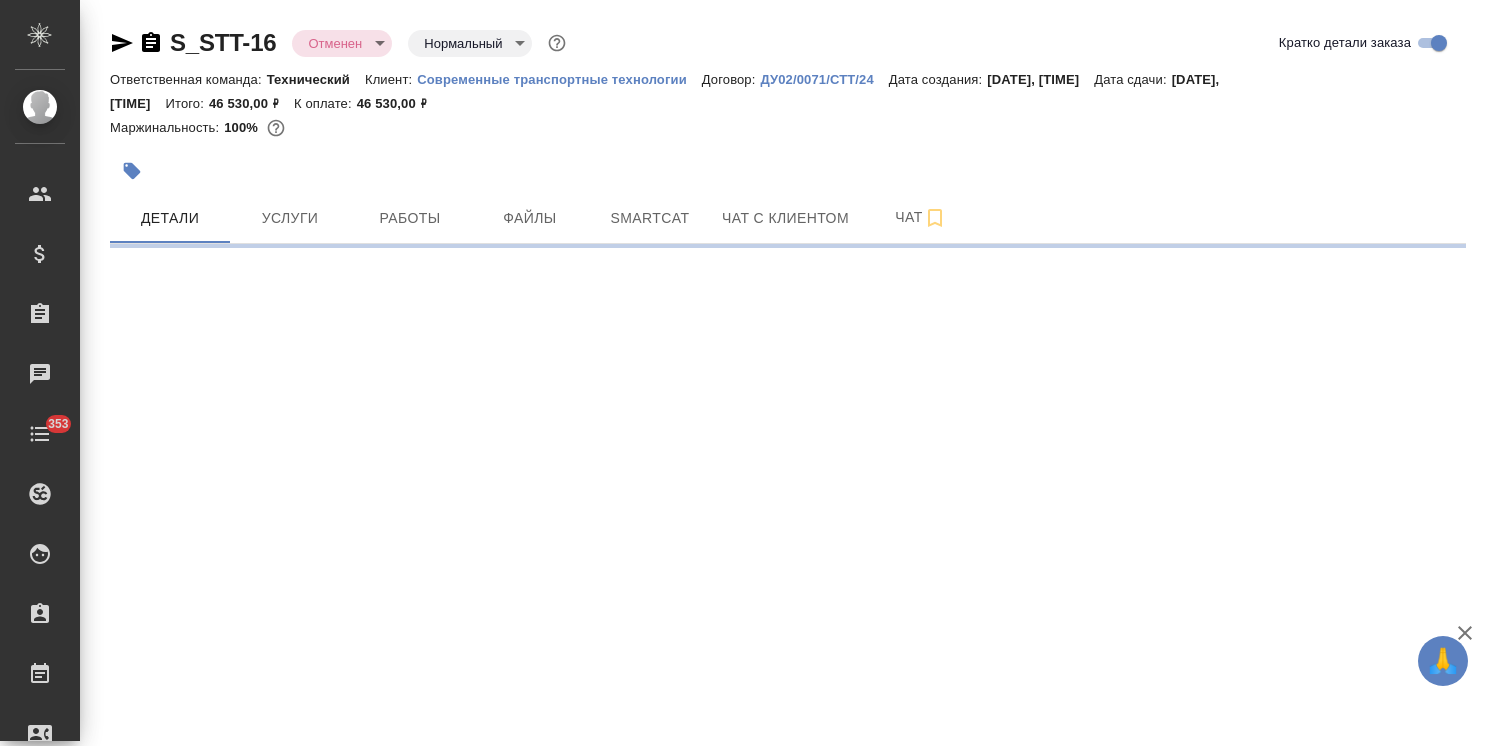 select on "RU" 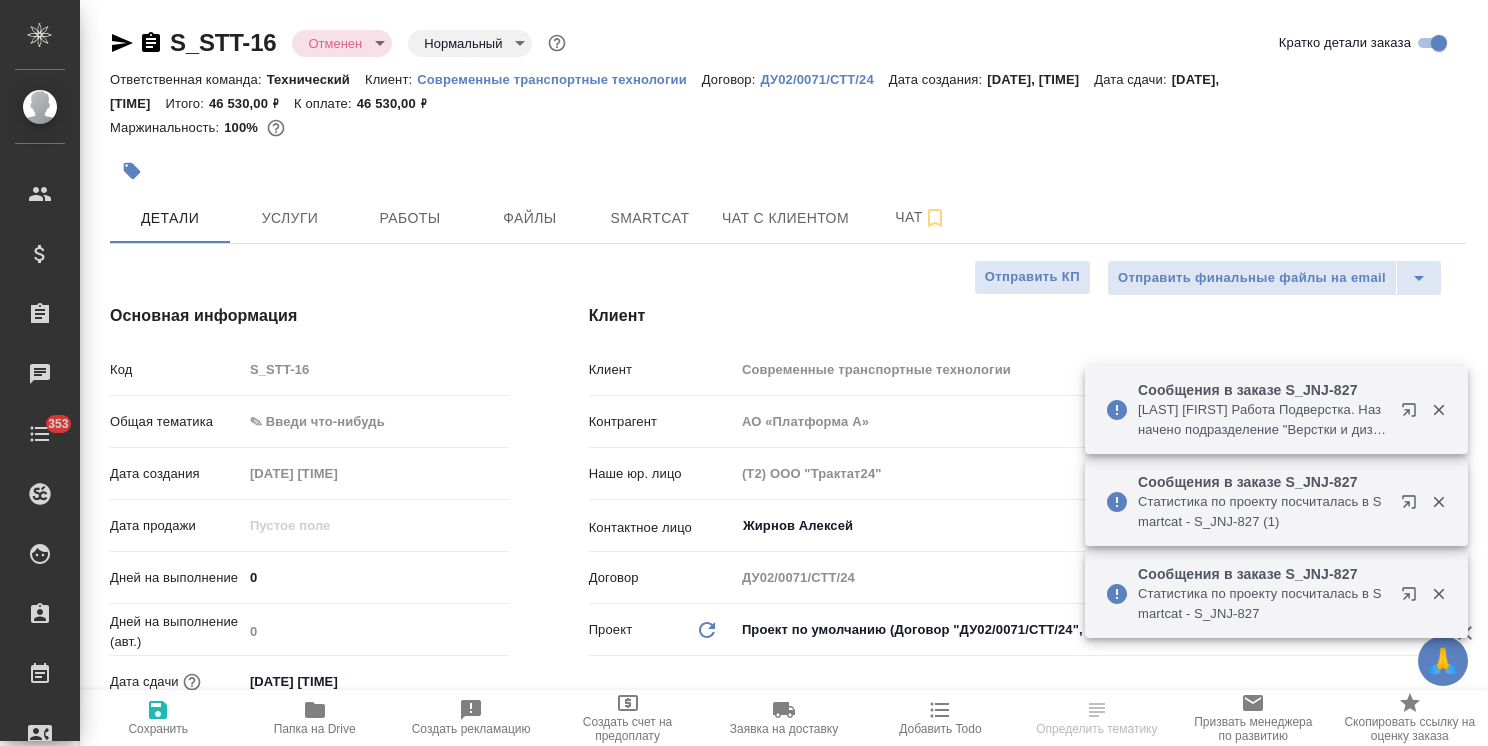 type on "x" 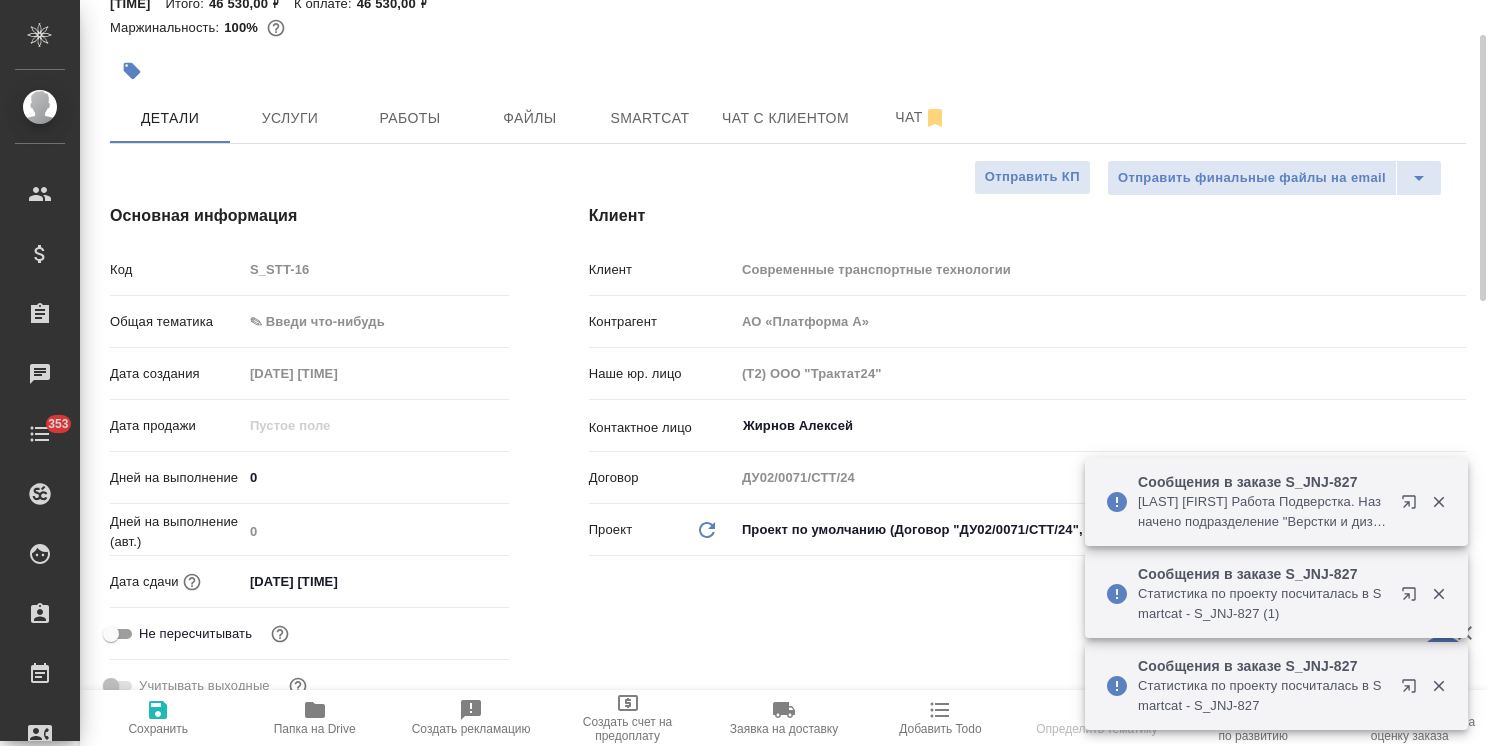 type on "x" 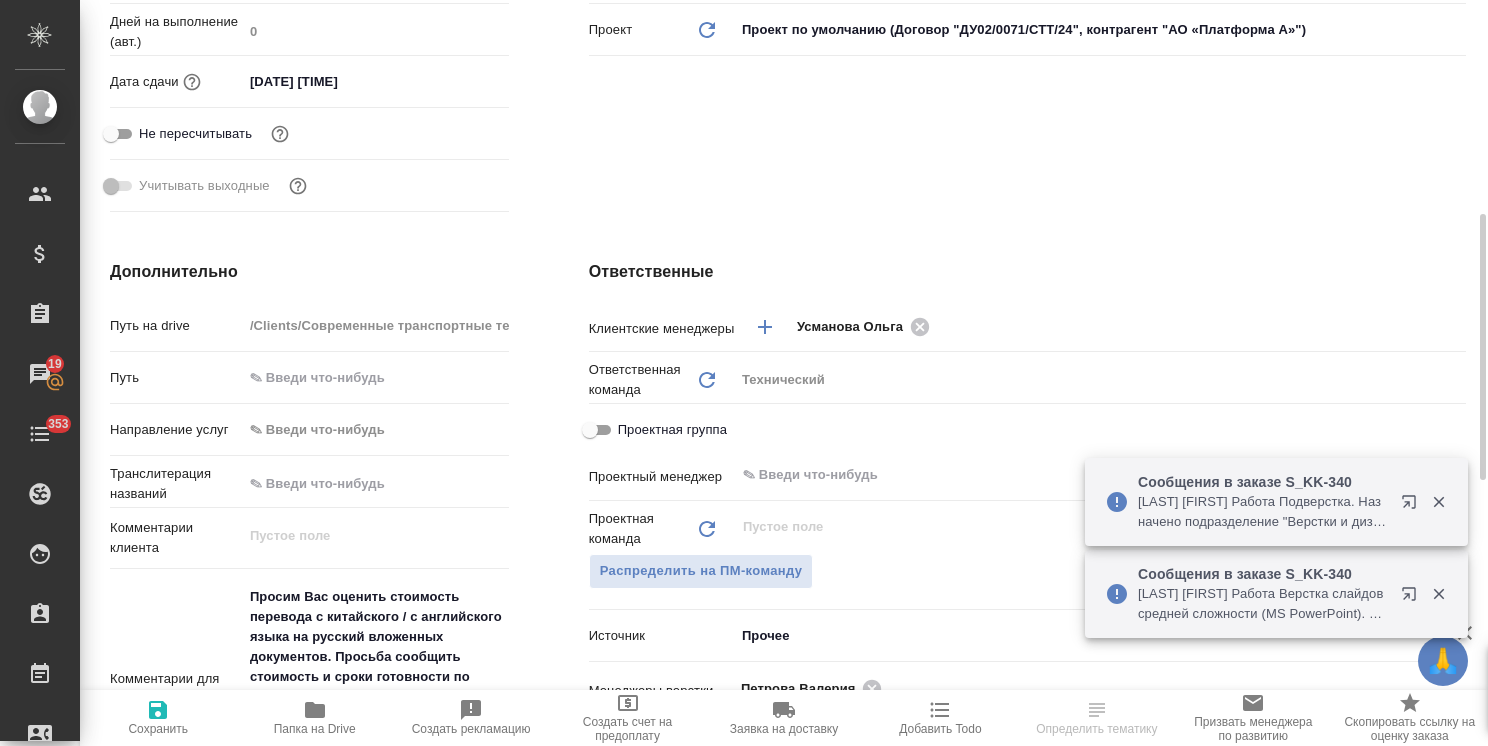 scroll, scrollTop: 400, scrollLeft: 0, axis: vertical 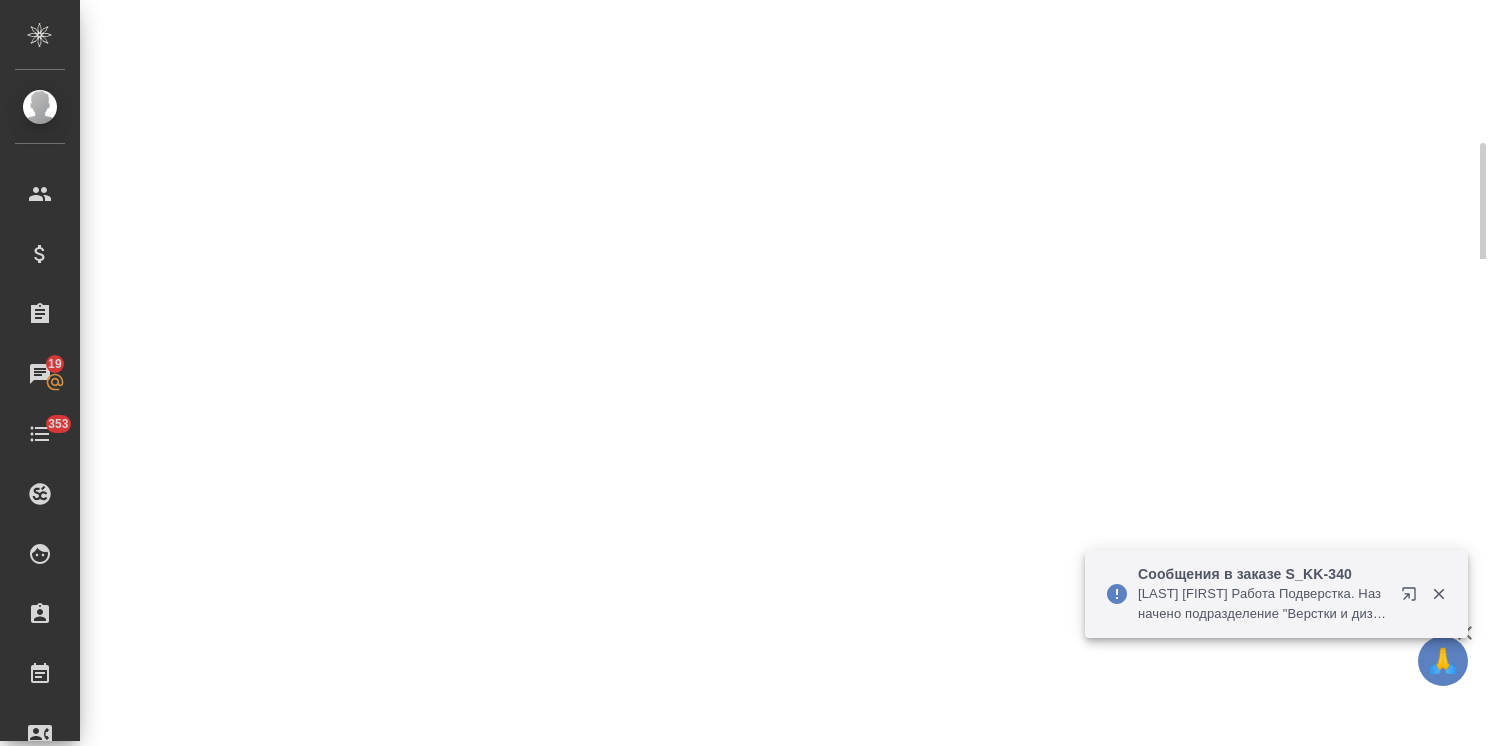 select on "RU" 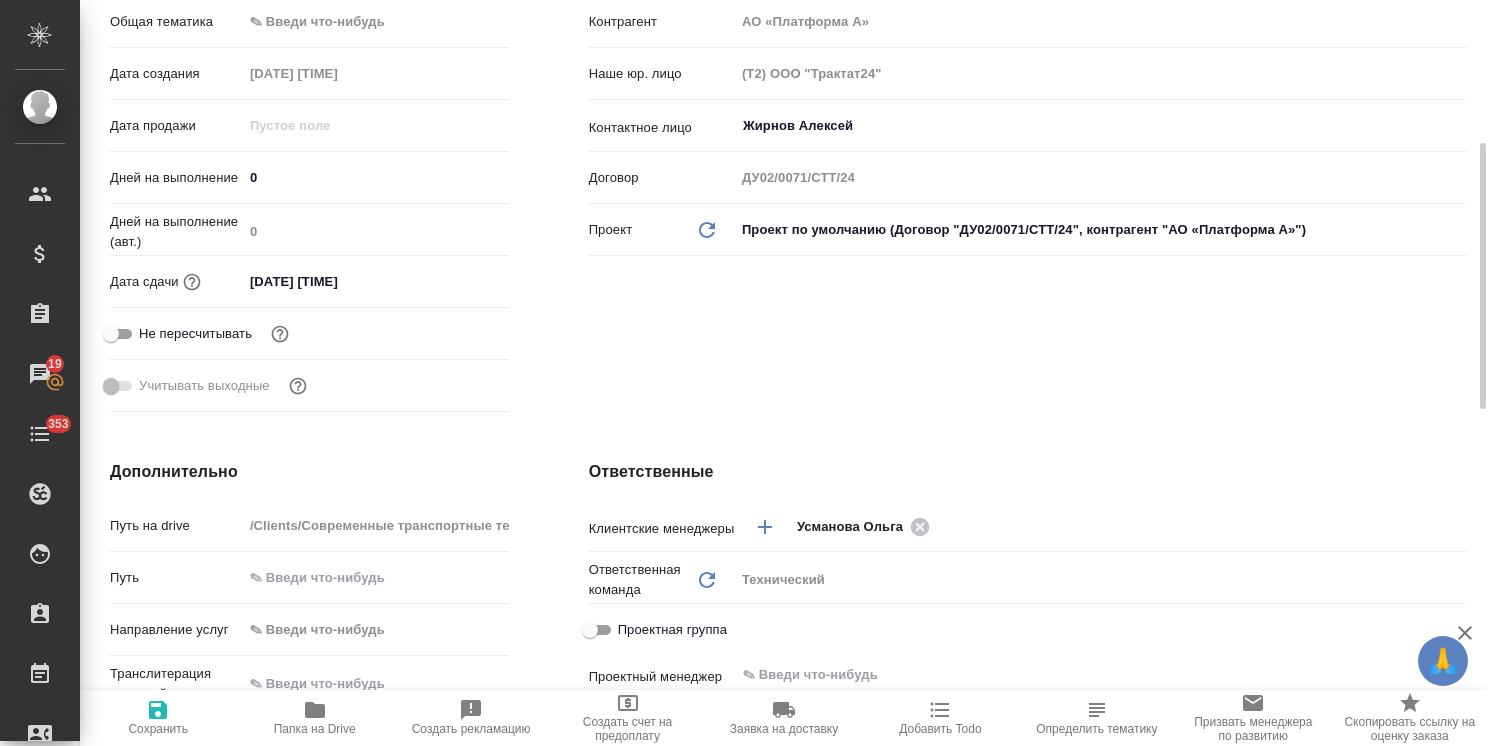 type on "x" 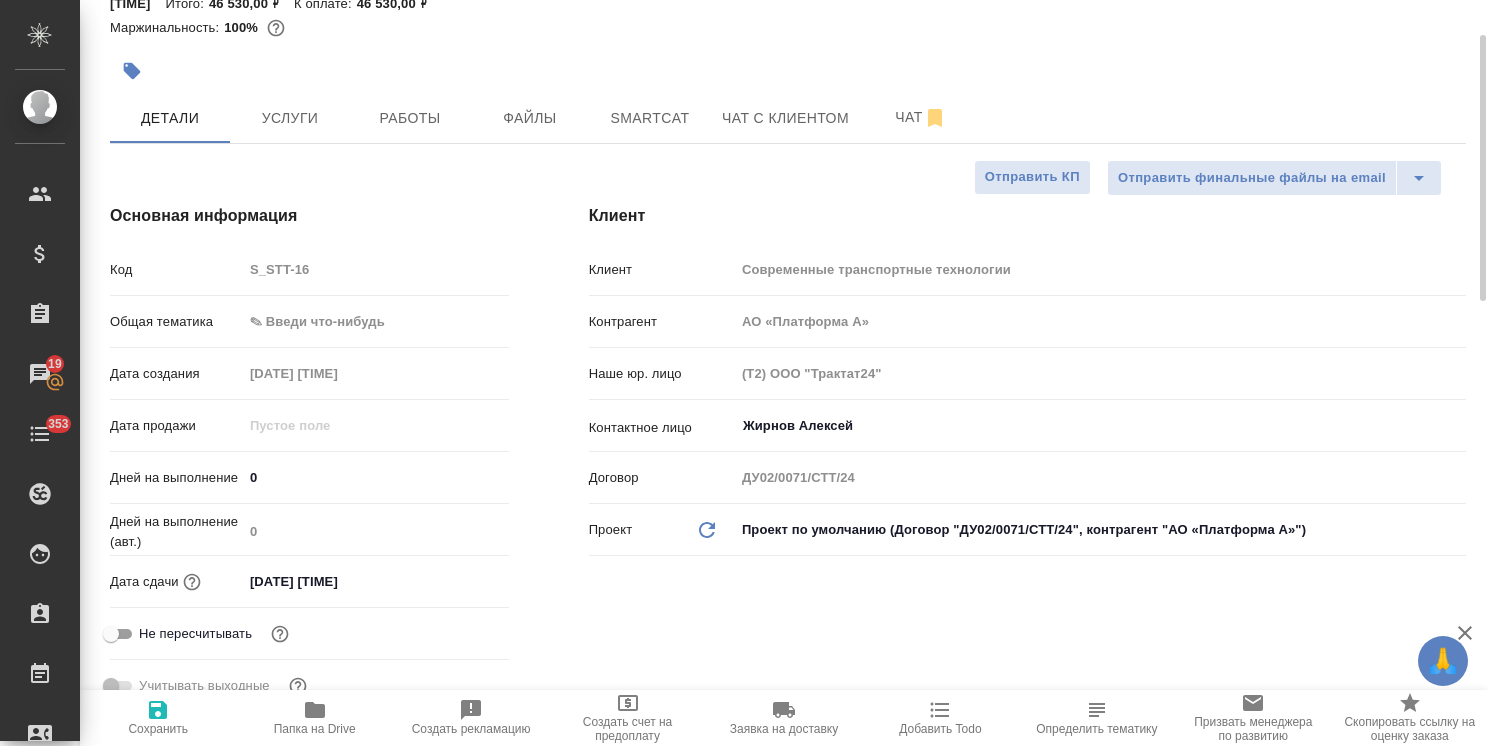 scroll, scrollTop: 0, scrollLeft: 0, axis: both 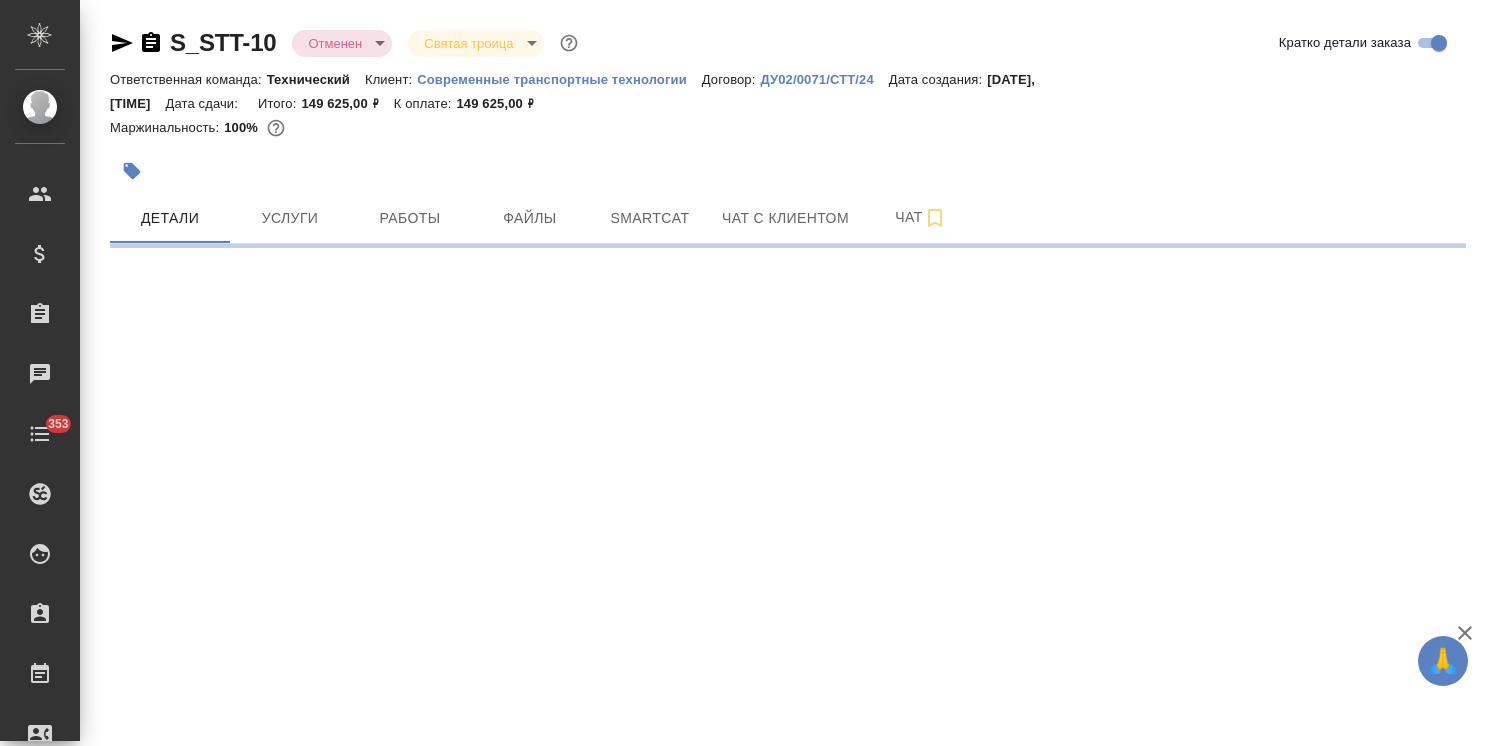 select on "RU" 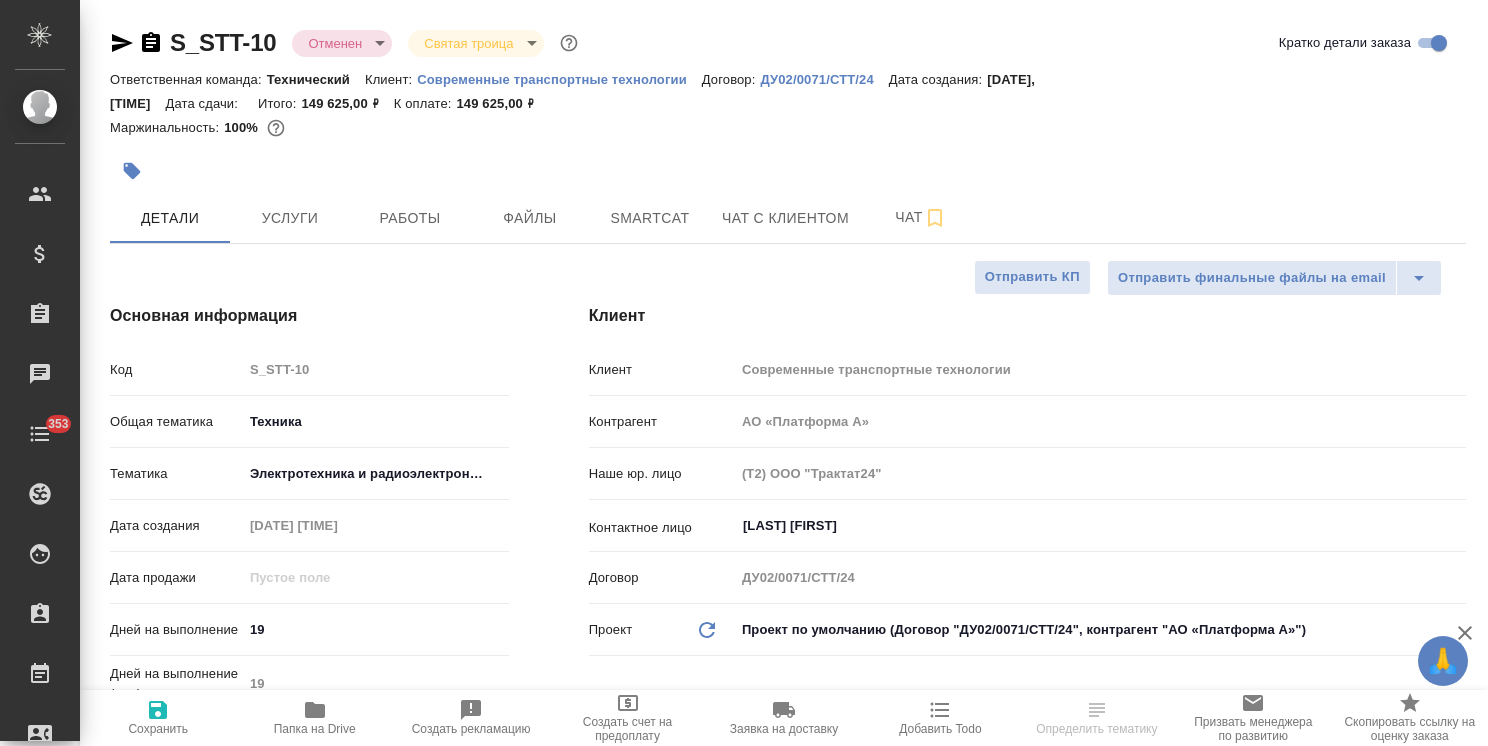 type on "x" 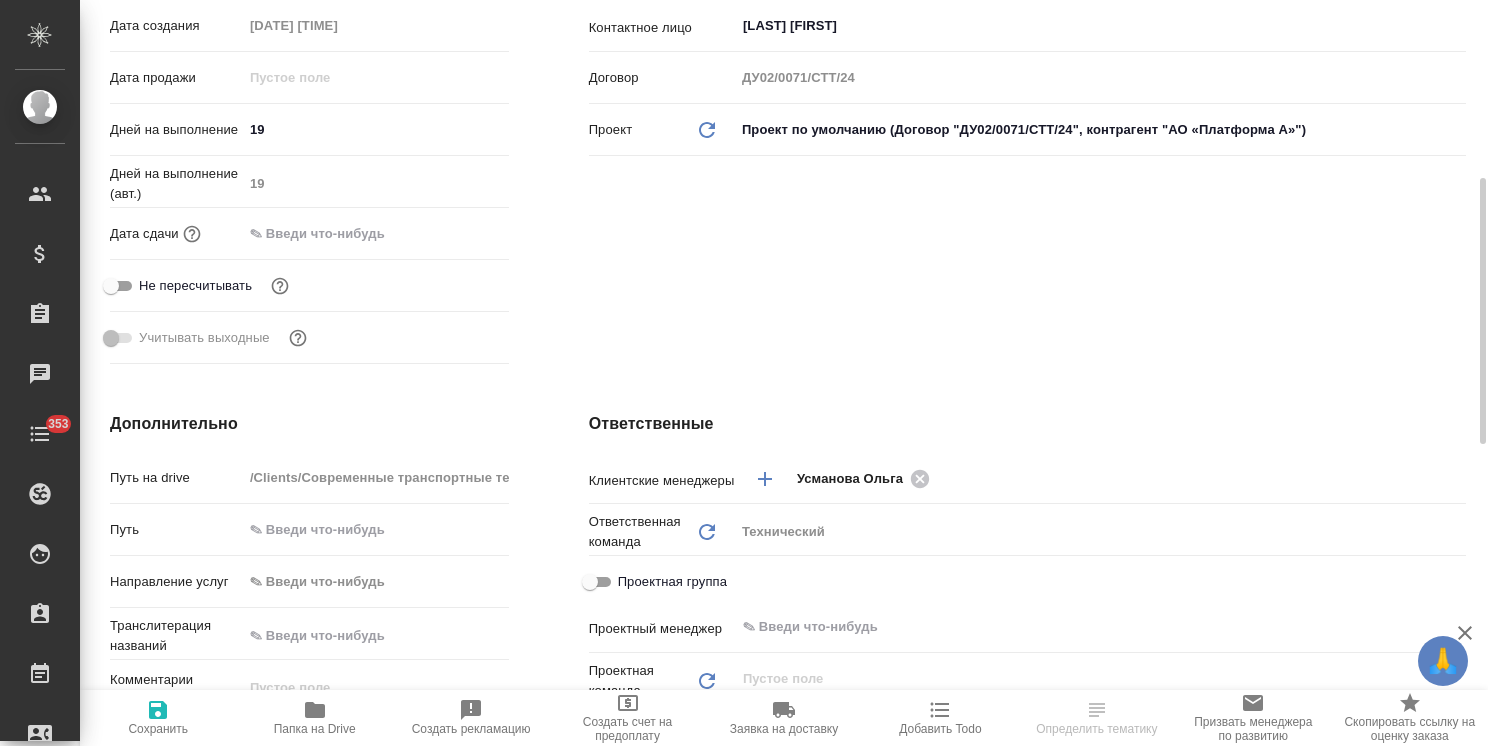 scroll, scrollTop: 300, scrollLeft: 0, axis: vertical 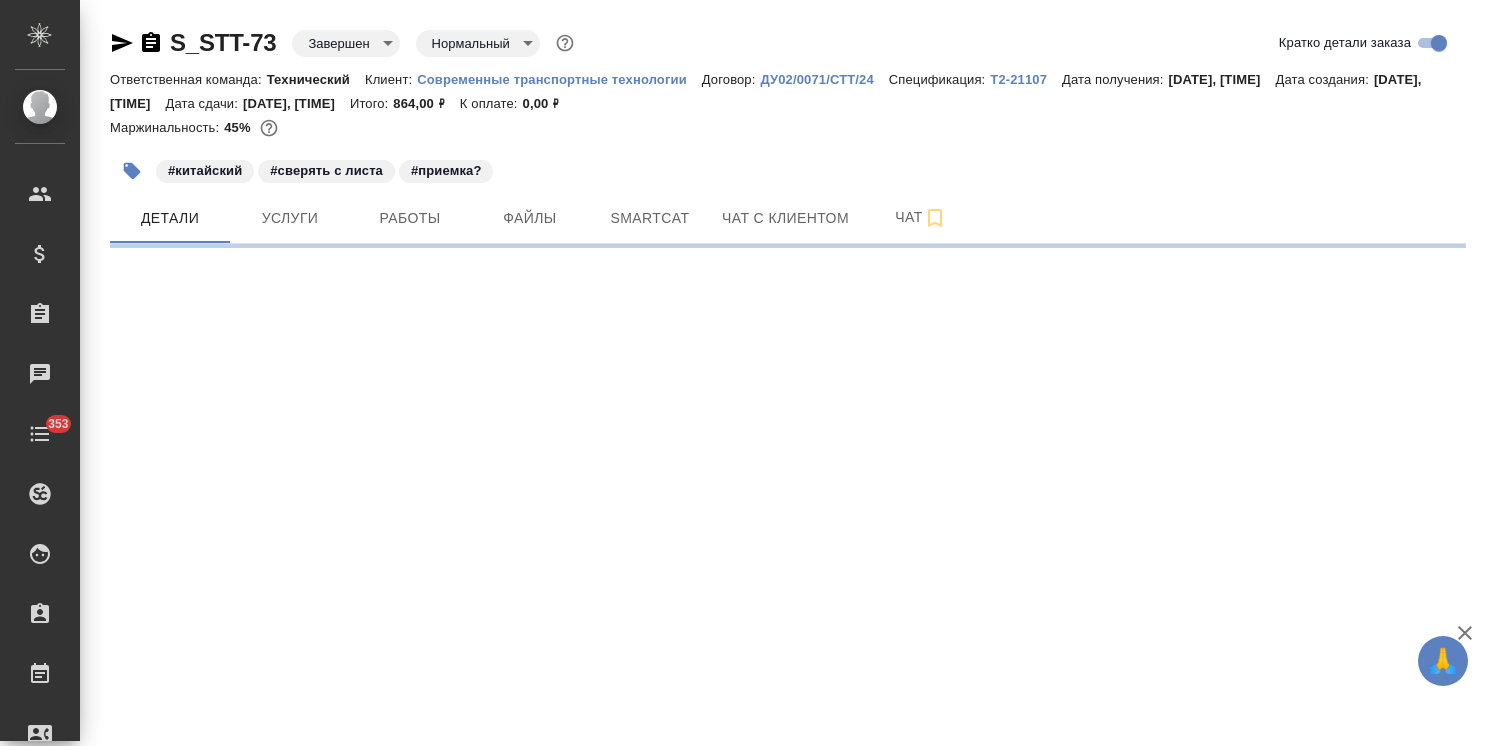 select on "RU" 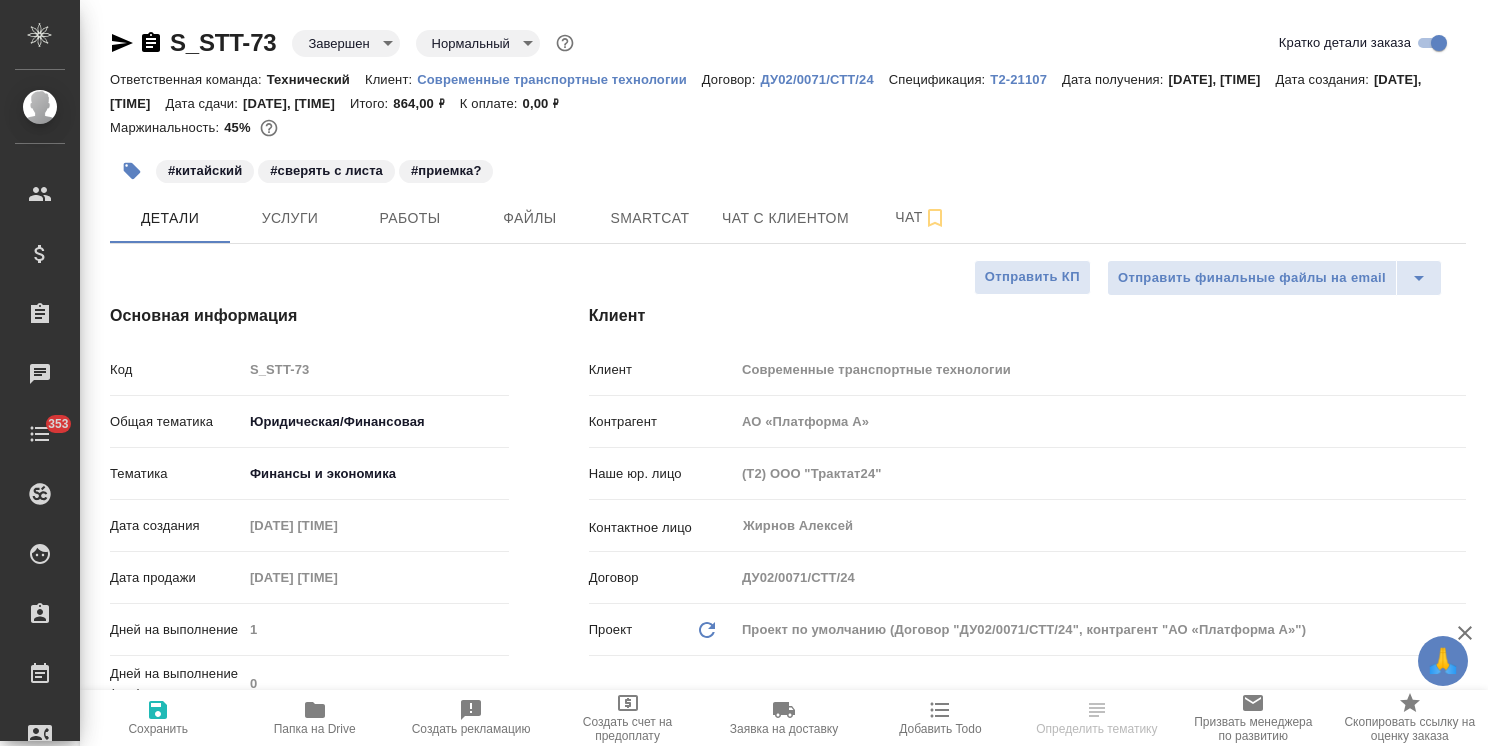 type on "x" 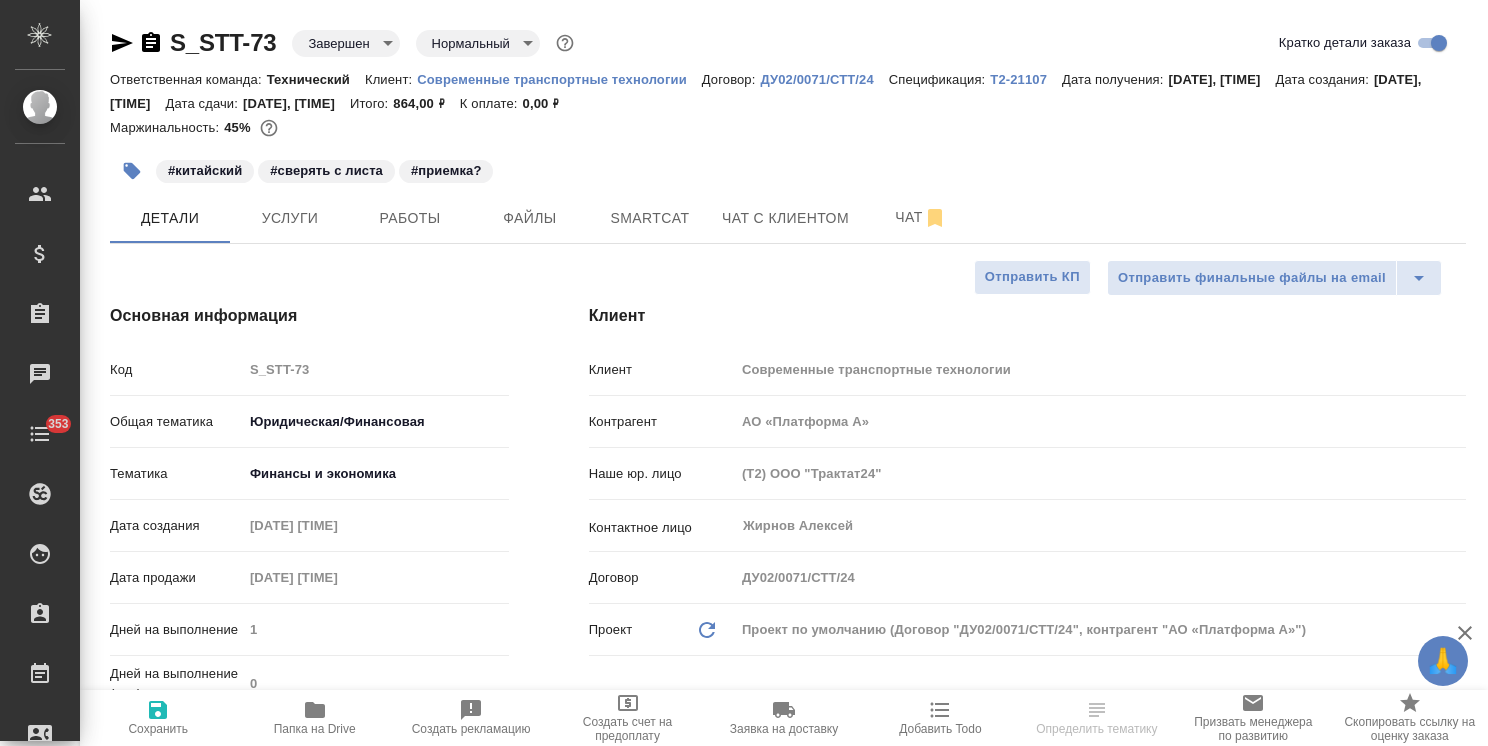 type on "x" 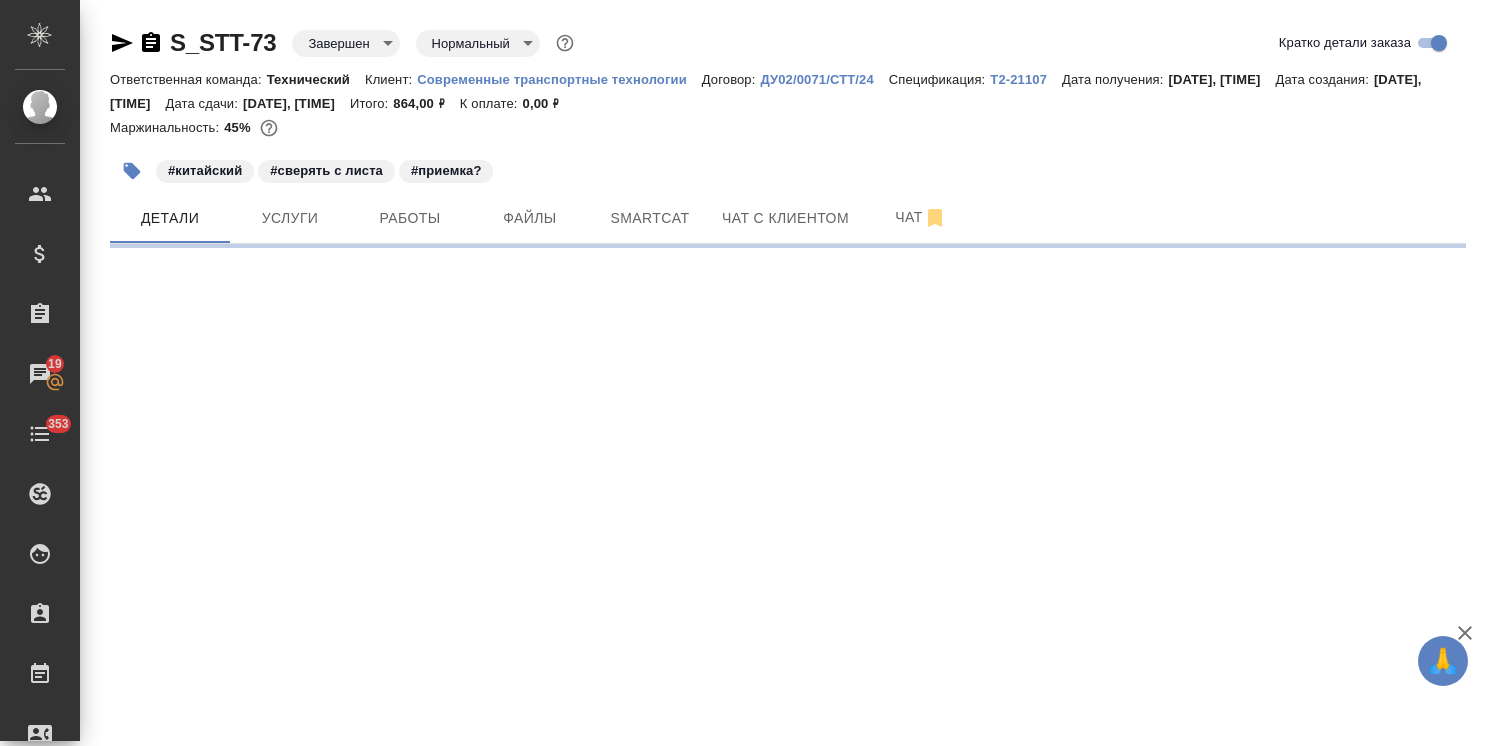select on "RU" 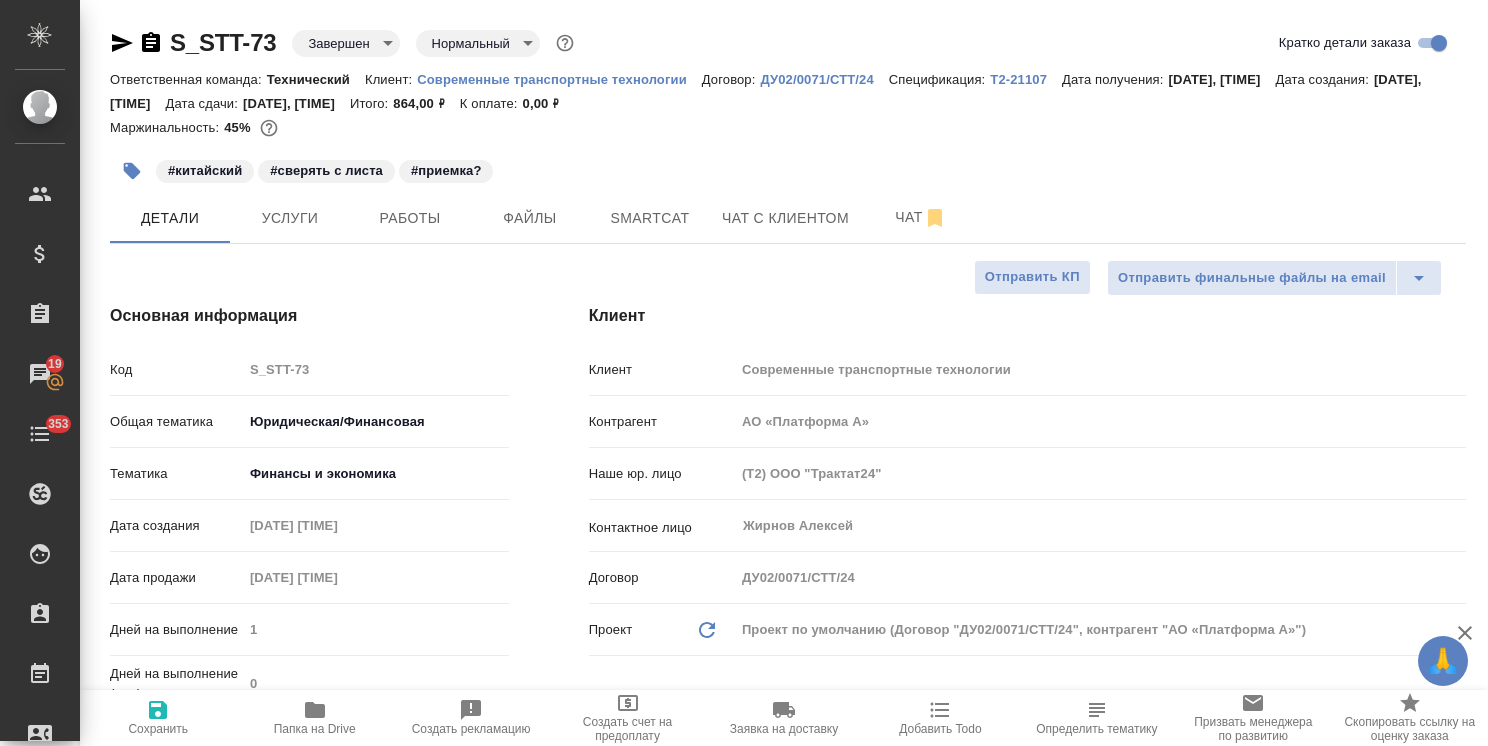 type on "x" 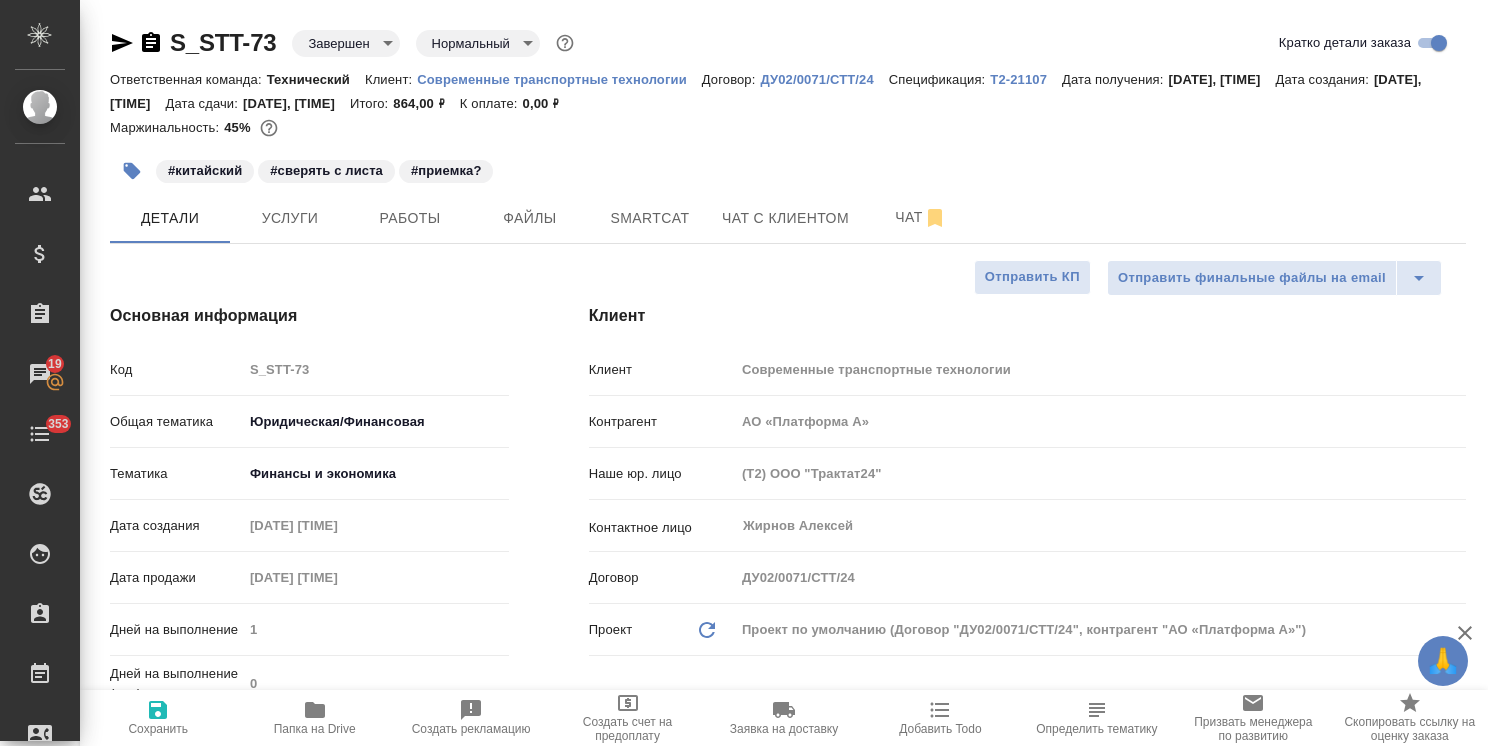 type on "x" 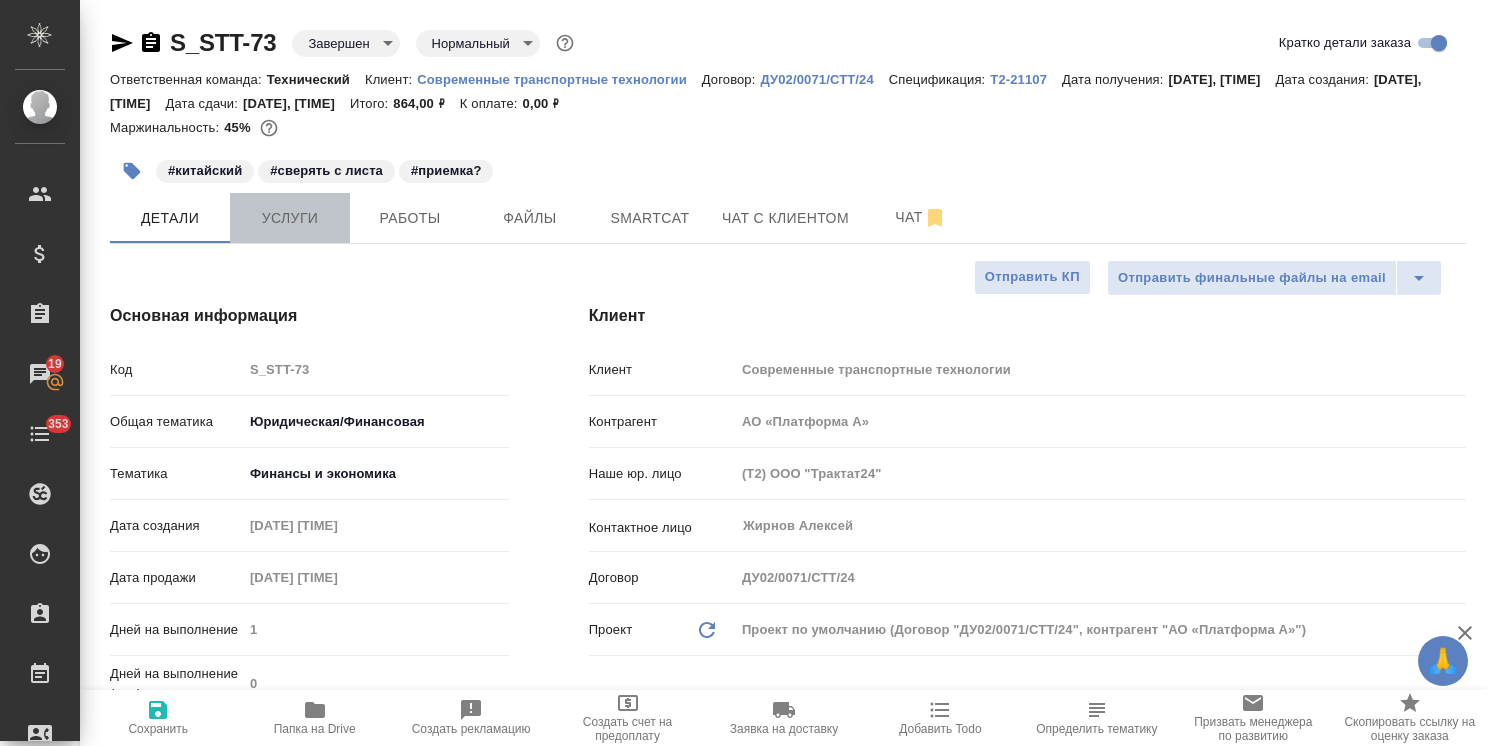 click on "Услуги" at bounding box center (290, 218) 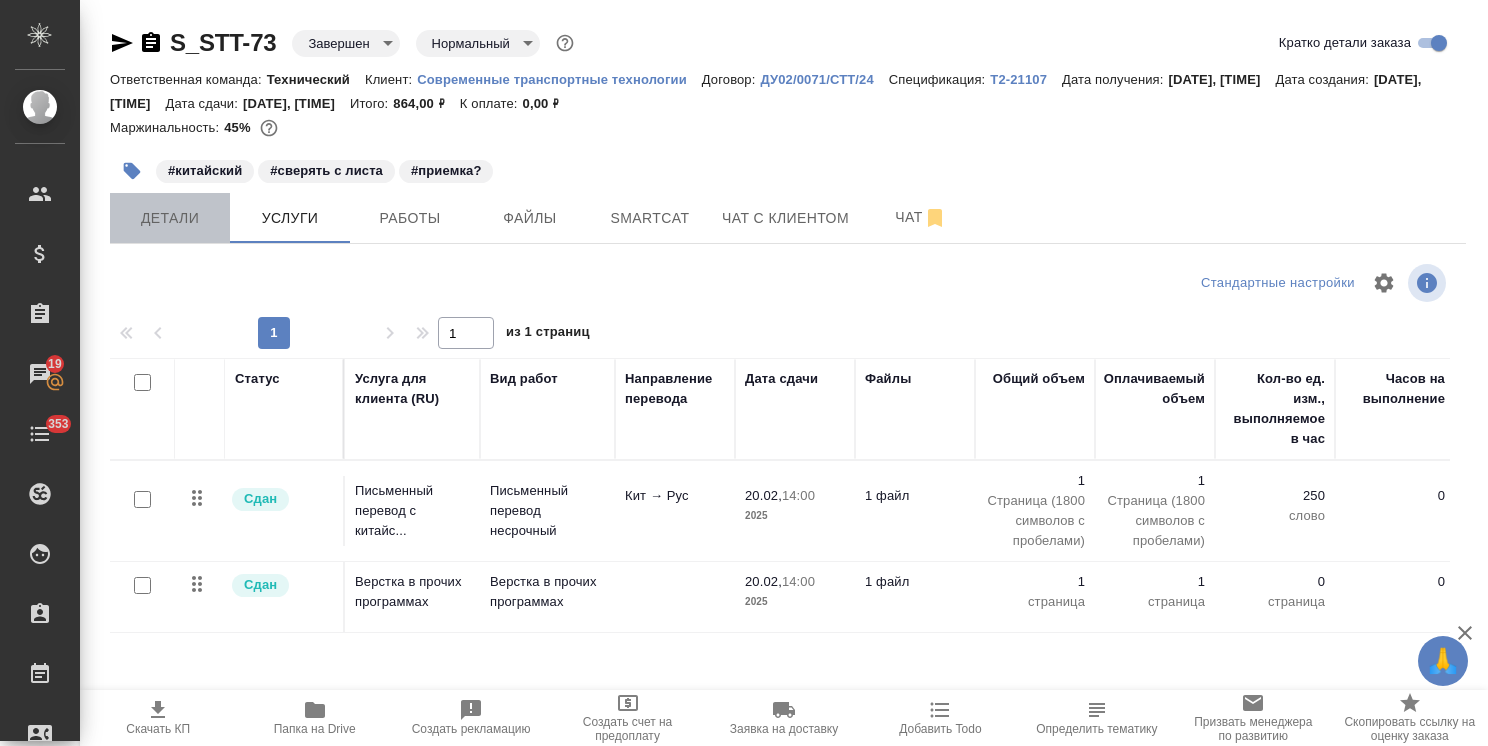 click on "Детали" at bounding box center (170, 218) 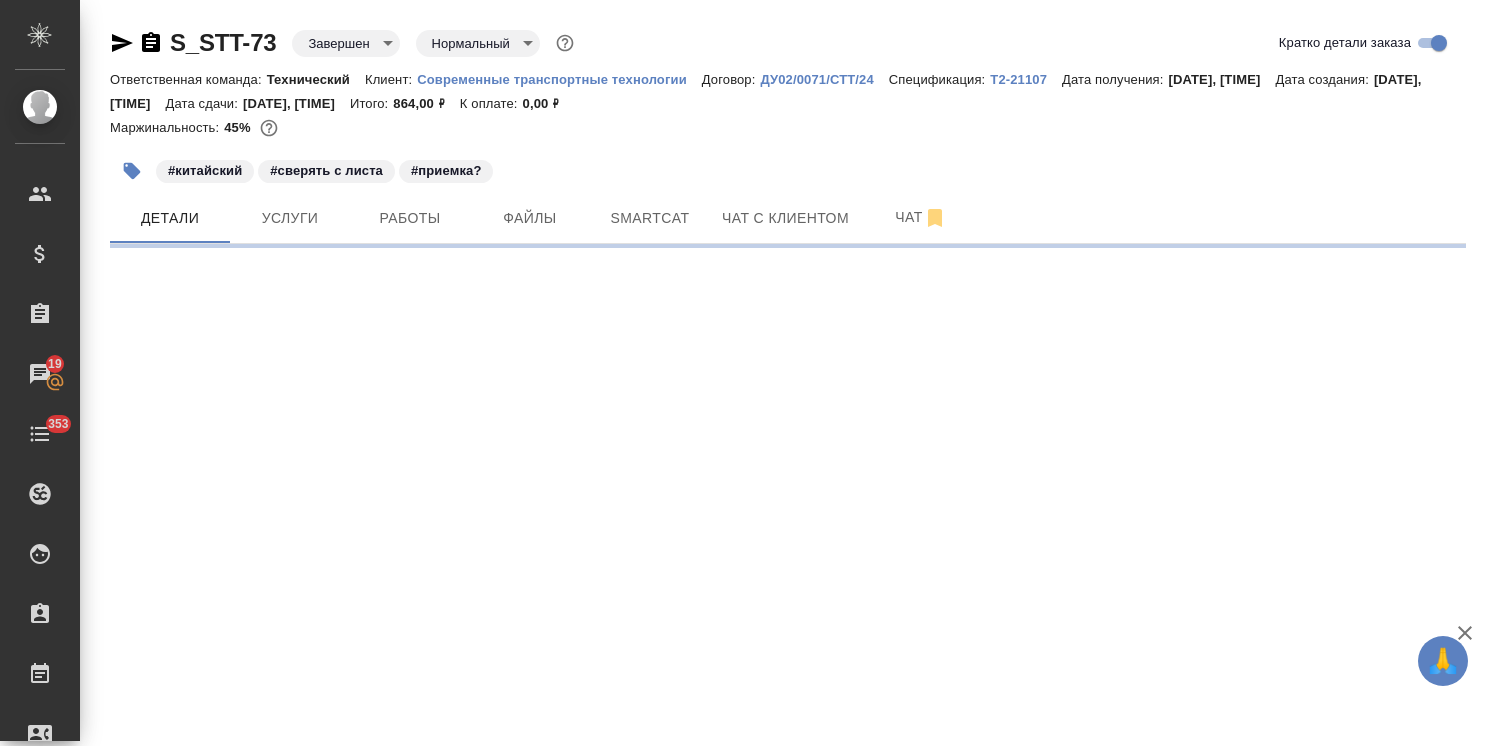 select on "RU" 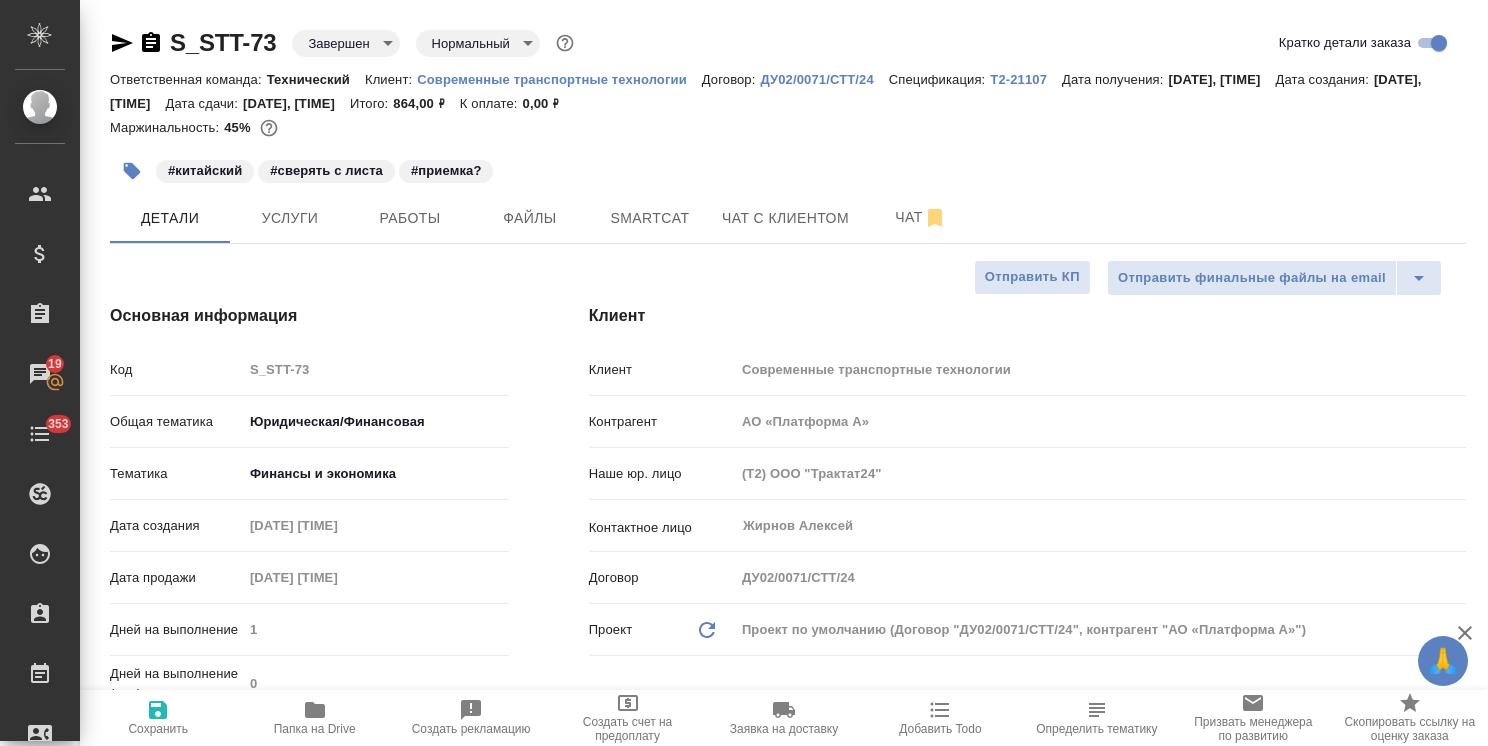 type on "x" 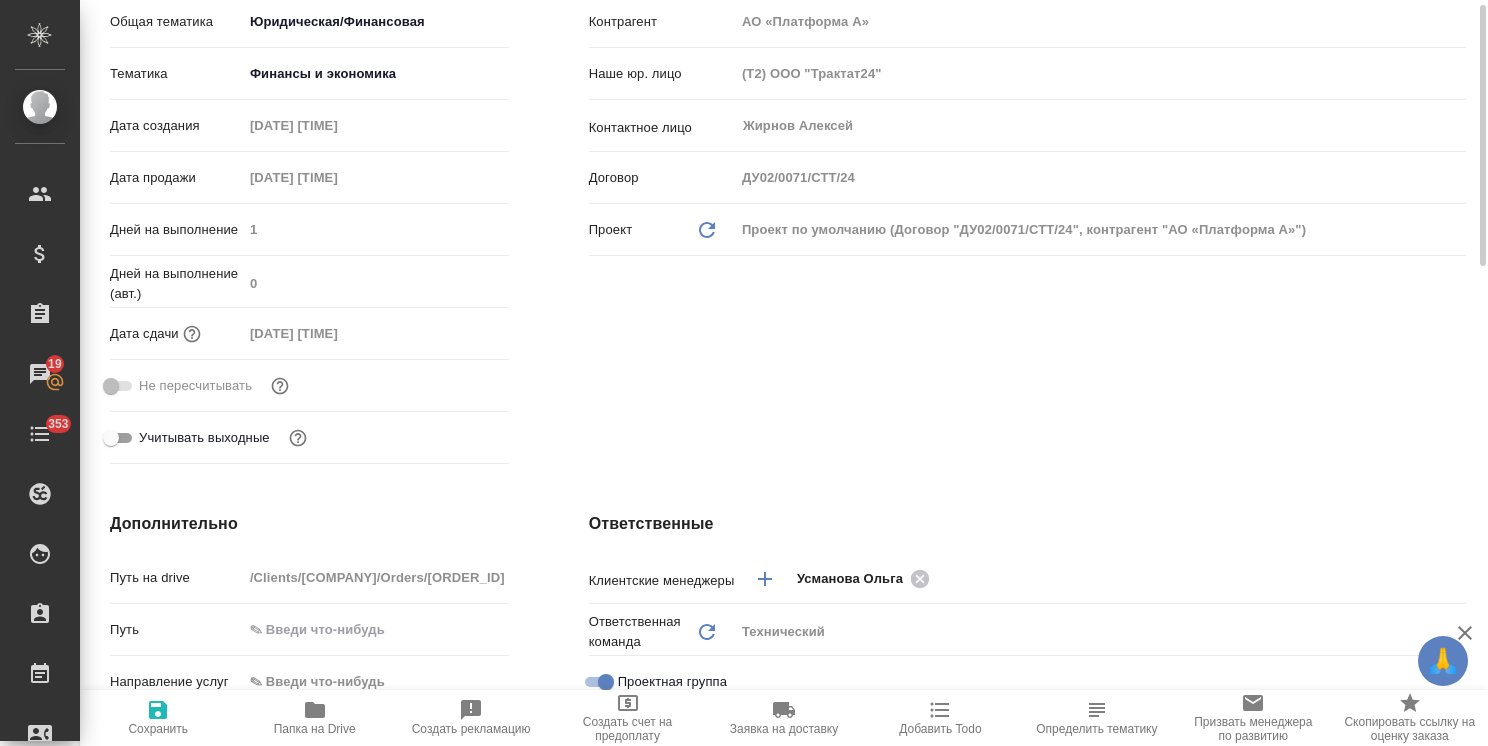 scroll, scrollTop: 200, scrollLeft: 0, axis: vertical 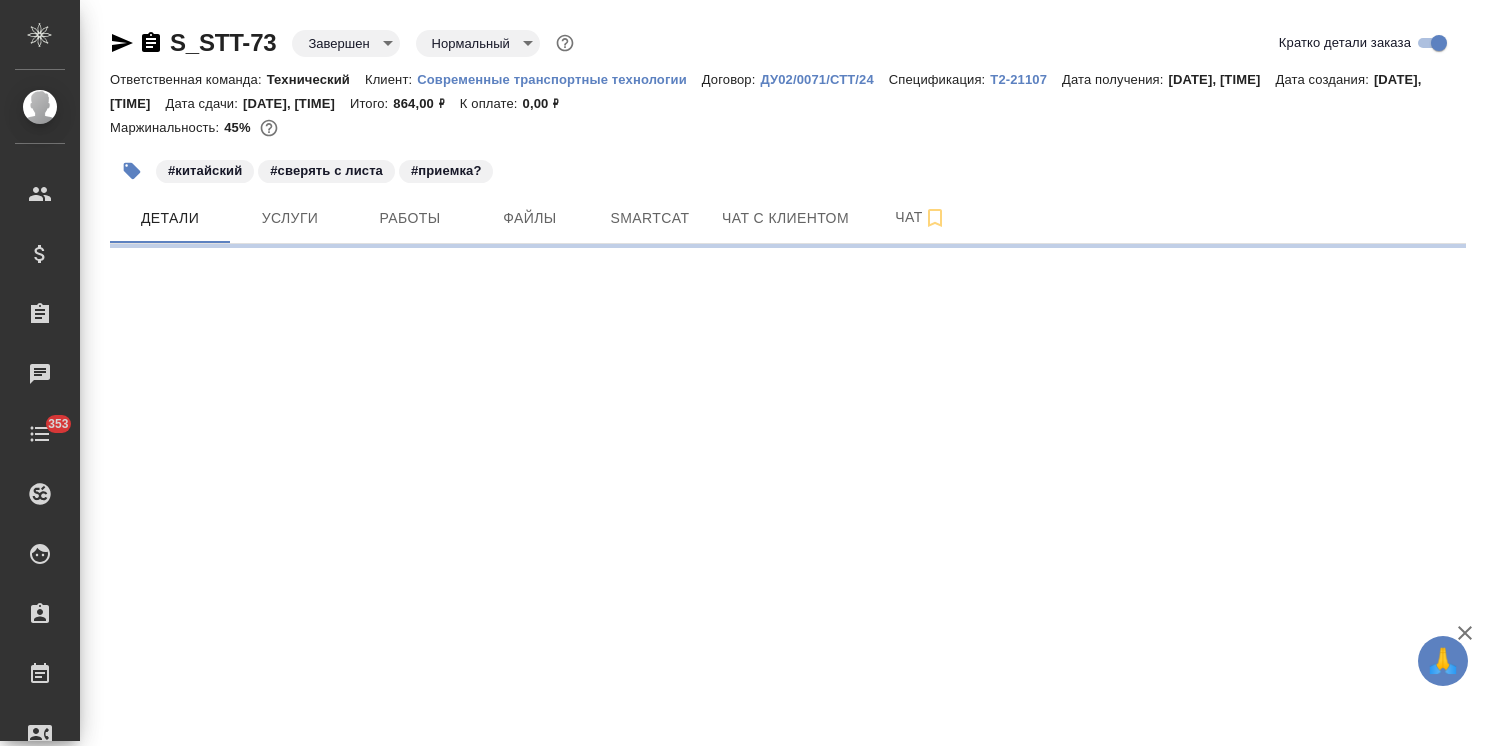 select on "RU" 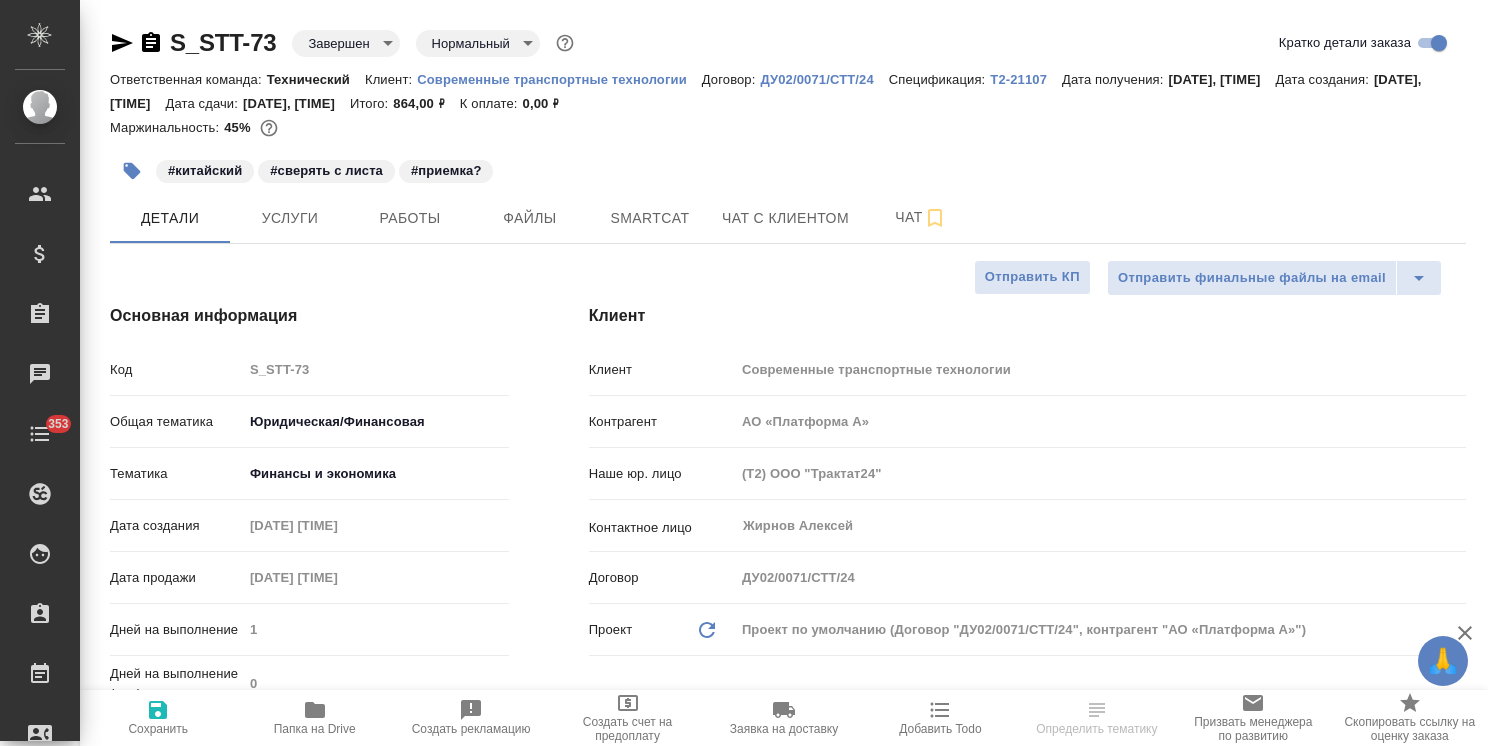 type on "x" 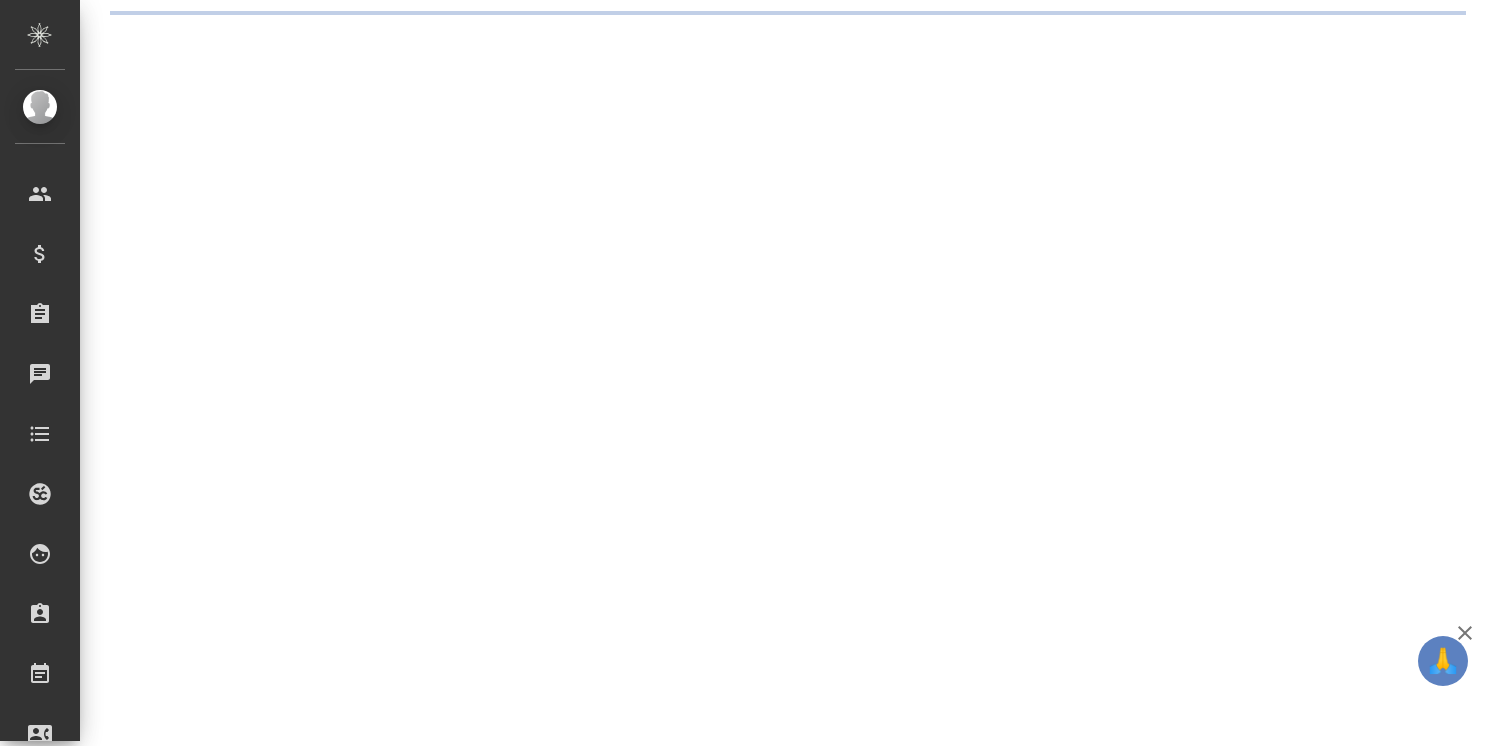 scroll, scrollTop: 0, scrollLeft: 0, axis: both 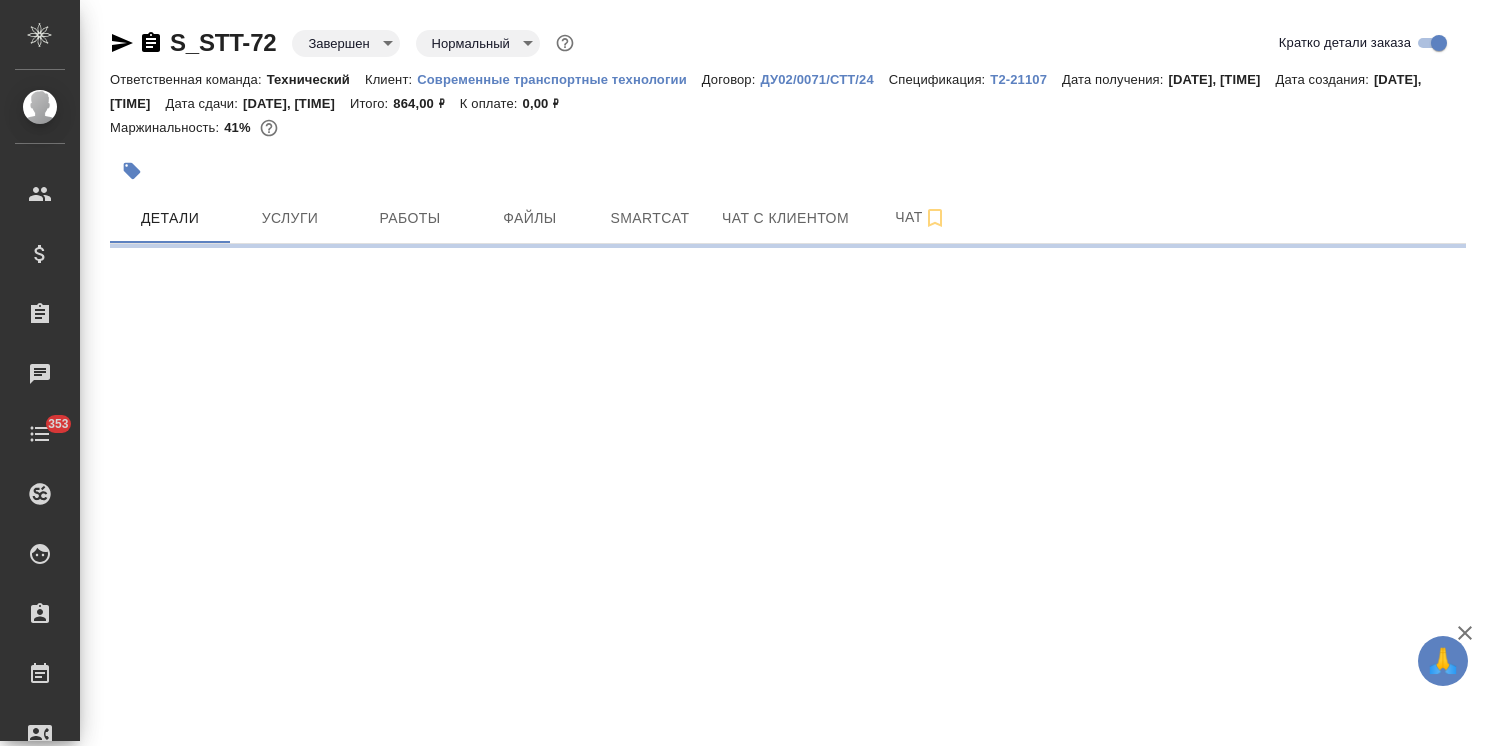select on "RU" 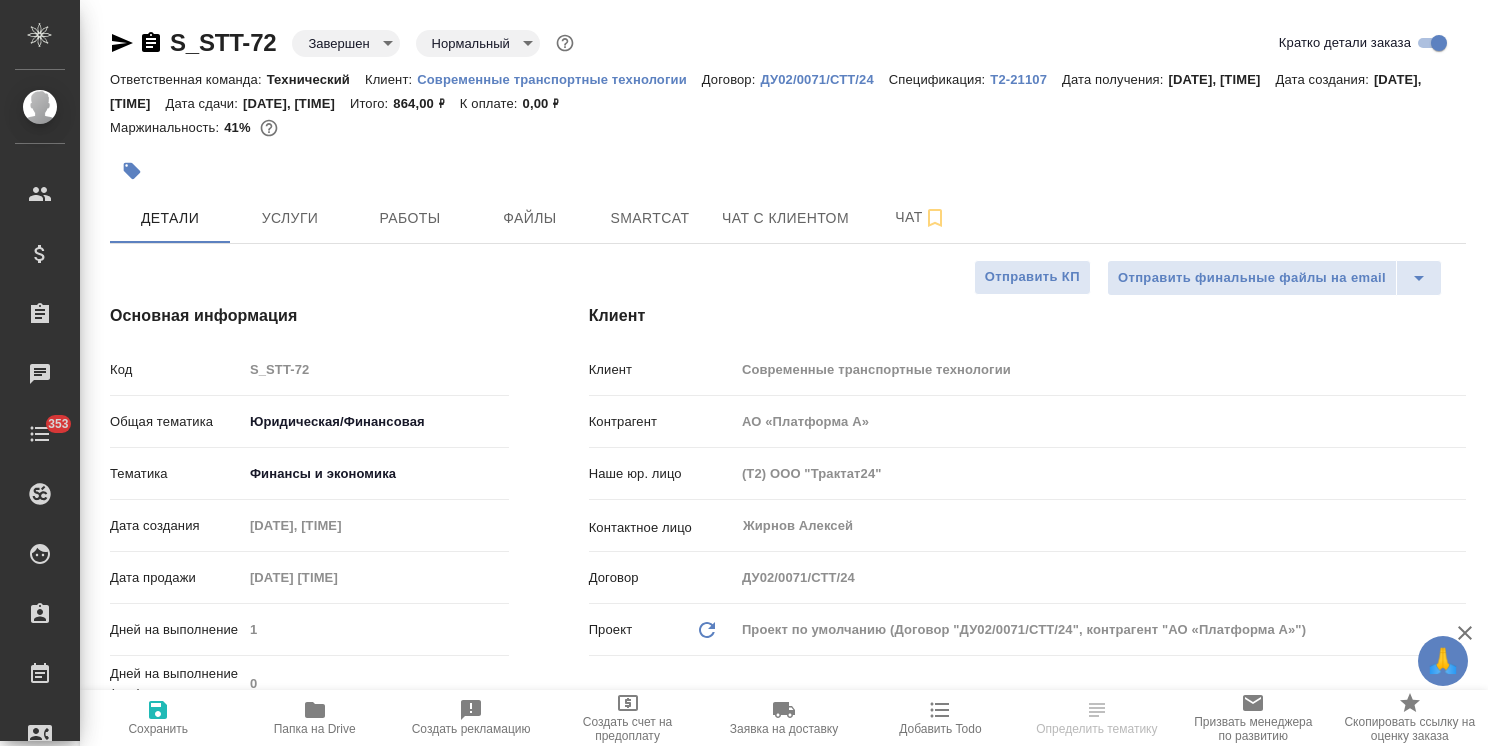 type on "x" 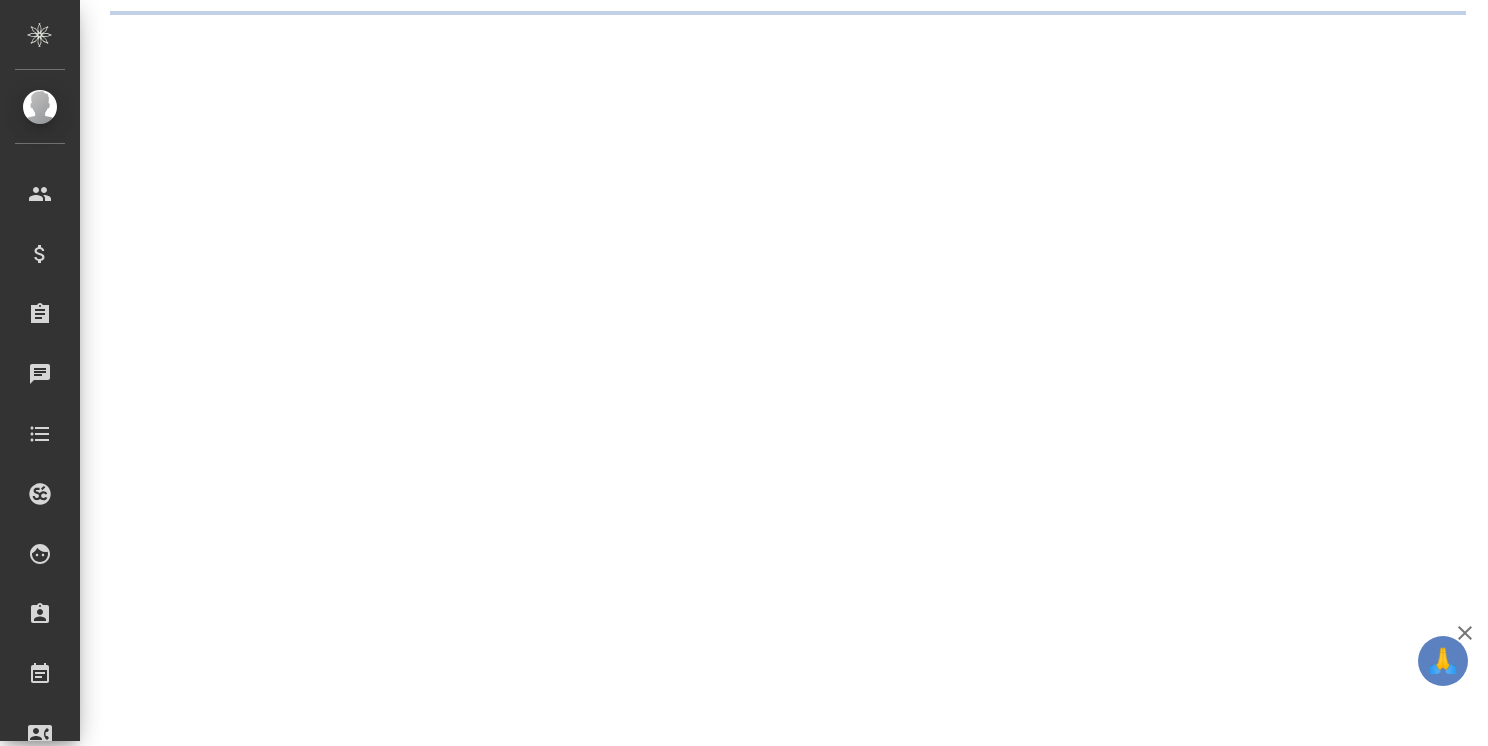 scroll, scrollTop: 0, scrollLeft: 0, axis: both 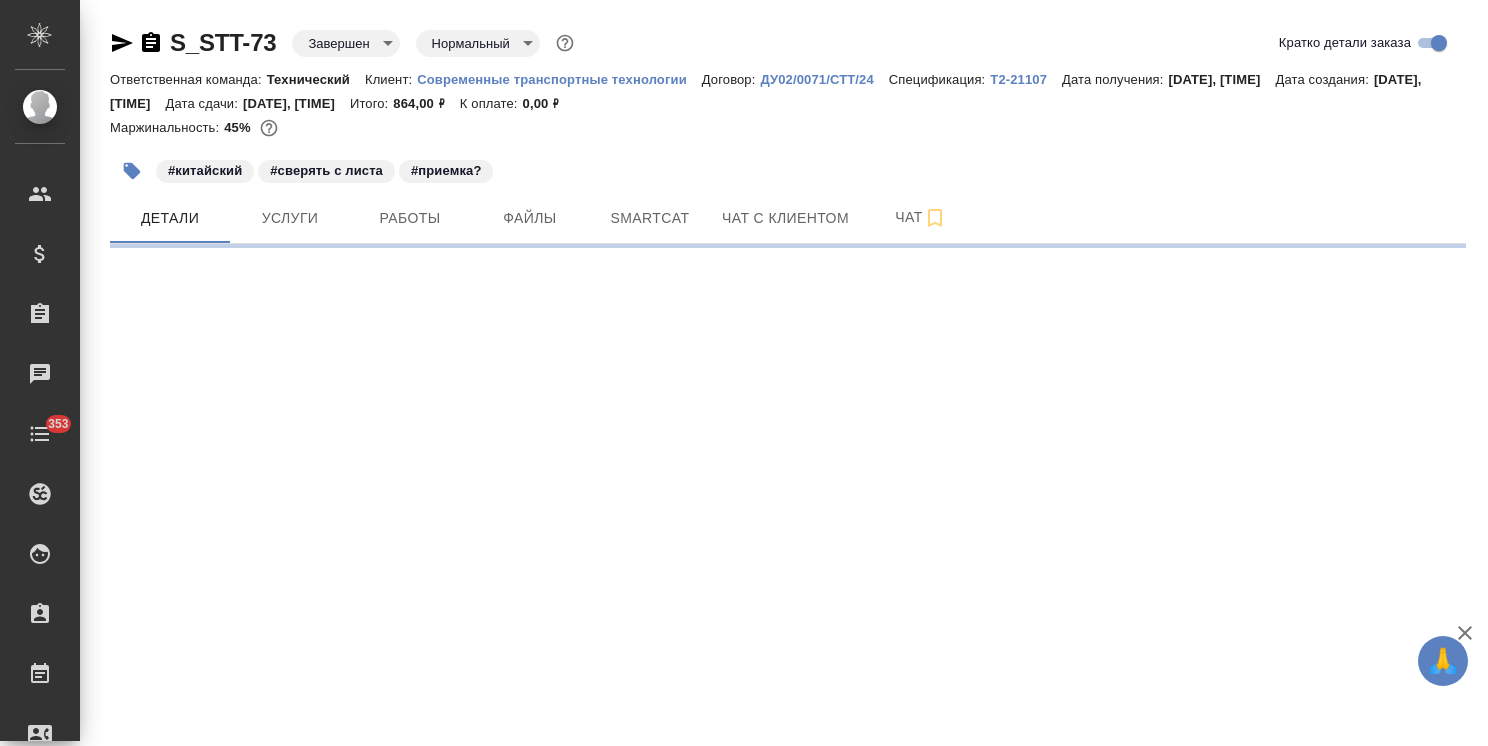 select on "RU" 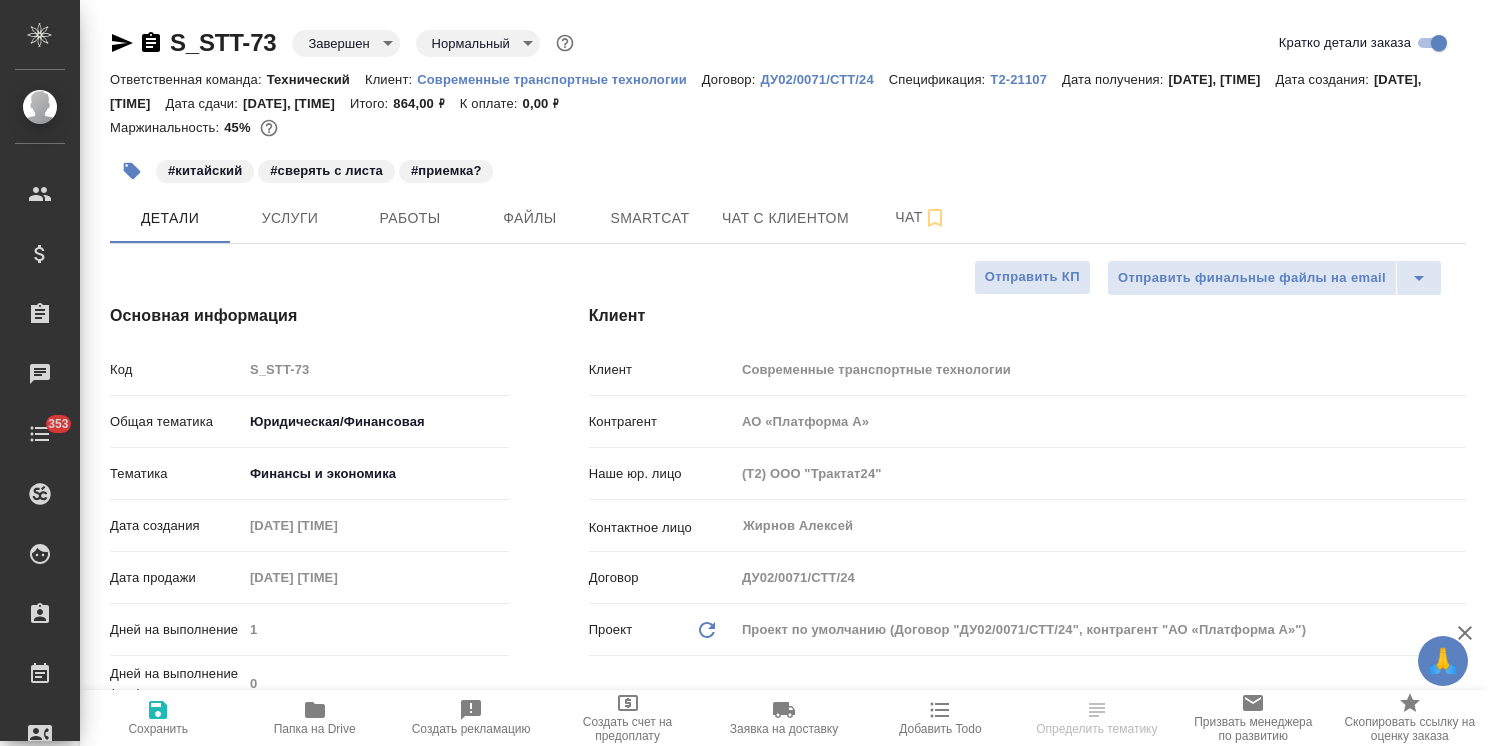 type on "x" 